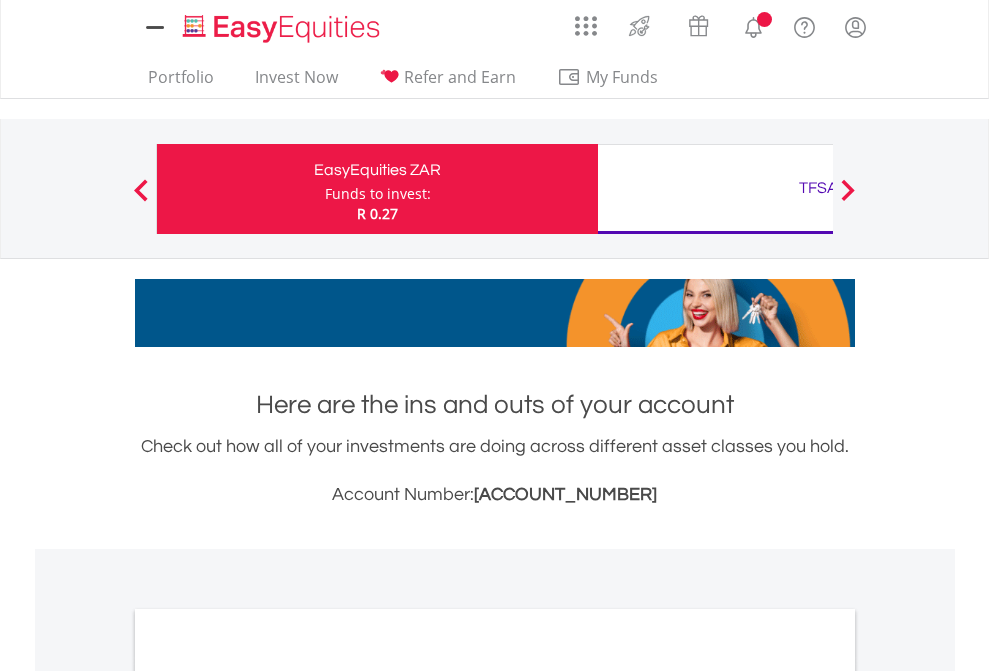 scroll, scrollTop: 0, scrollLeft: 0, axis: both 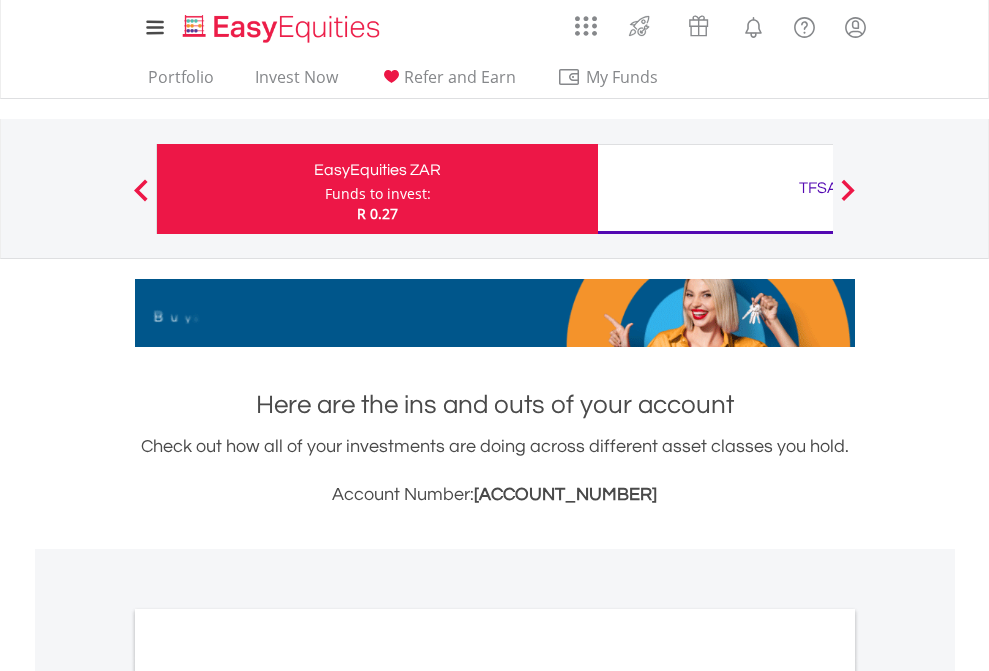 click on "Funds to invest:" at bounding box center [378, 194] 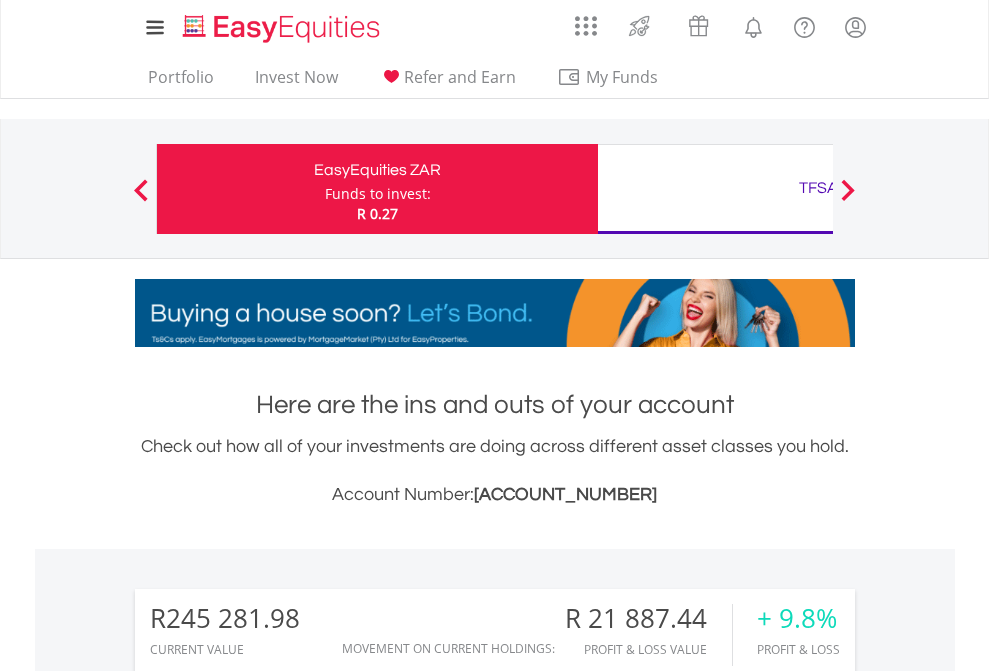 scroll, scrollTop: 999808, scrollLeft: 999687, axis: both 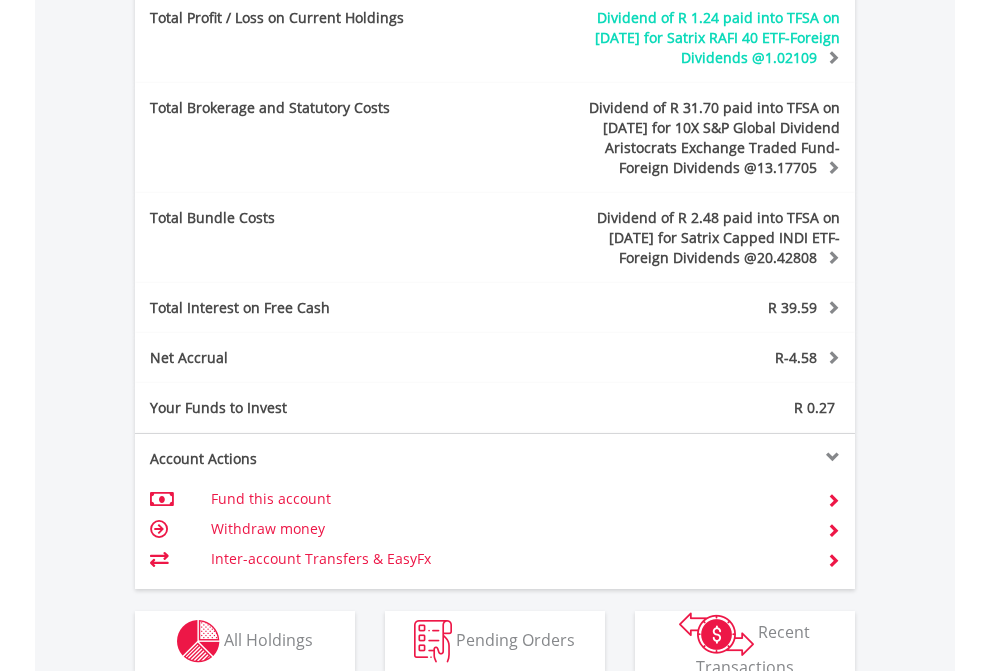 click on "Investment types" at bounding box center [706, -60] 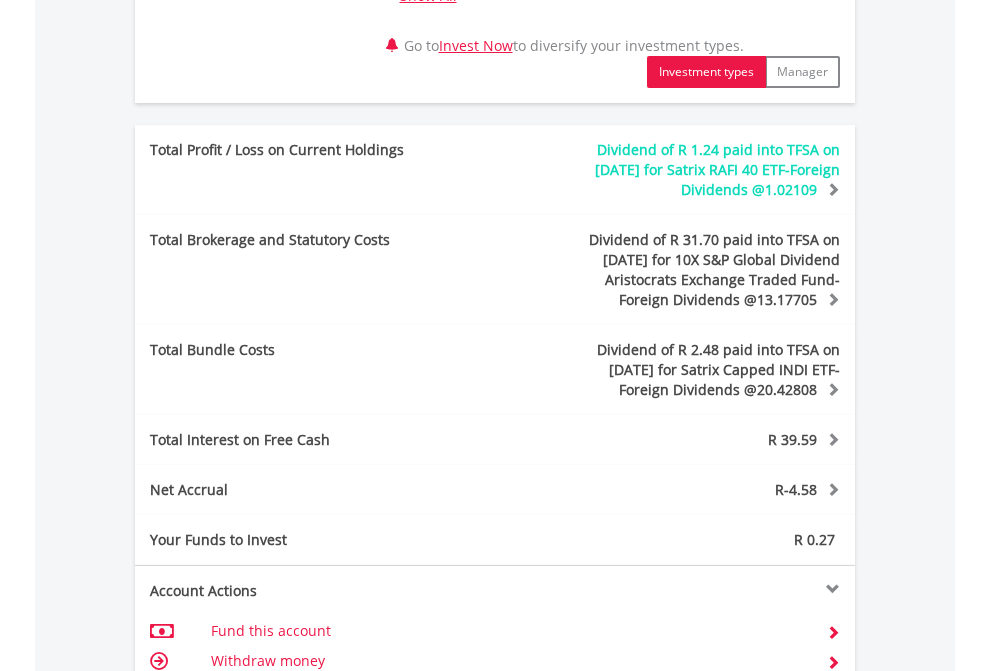 click on "Show All" at bounding box center (433, -5) 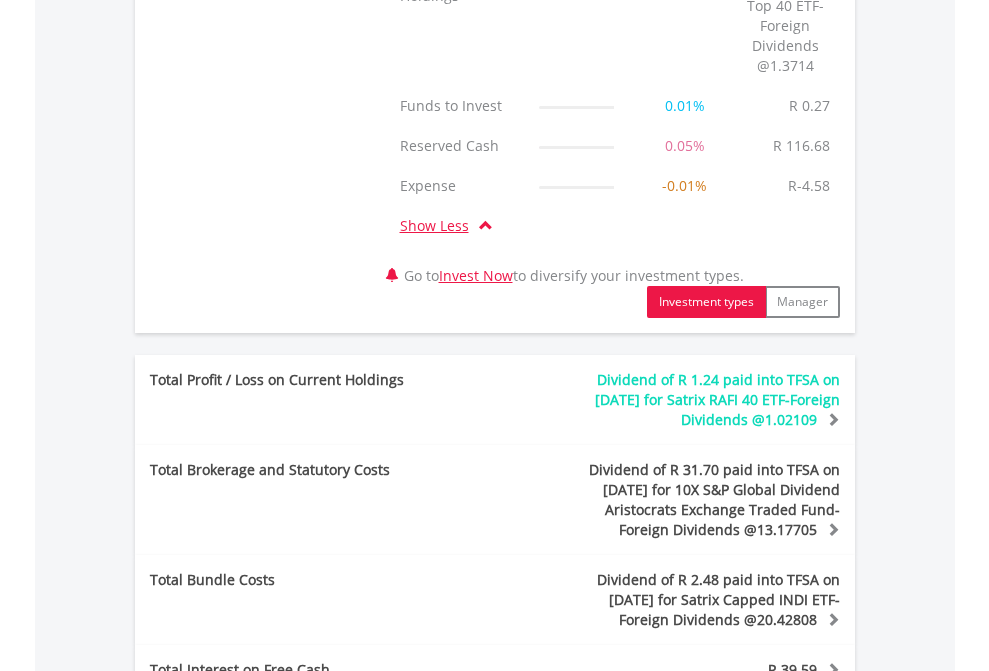 click on "TFSA" at bounding box center (818, -1847) 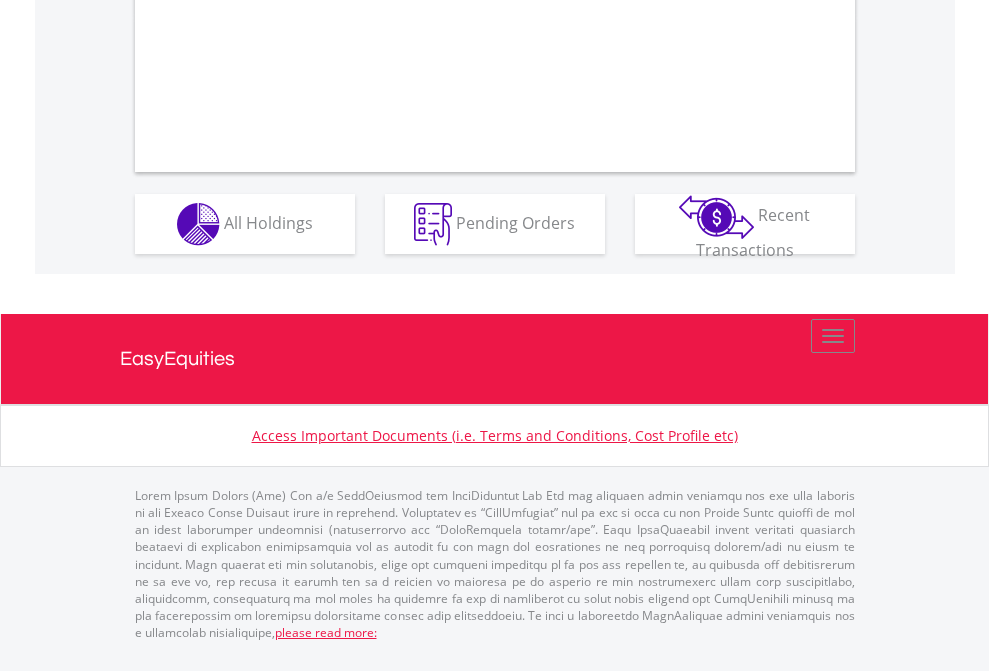 scroll, scrollTop: 1997, scrollLeft: 0, axis: vertical 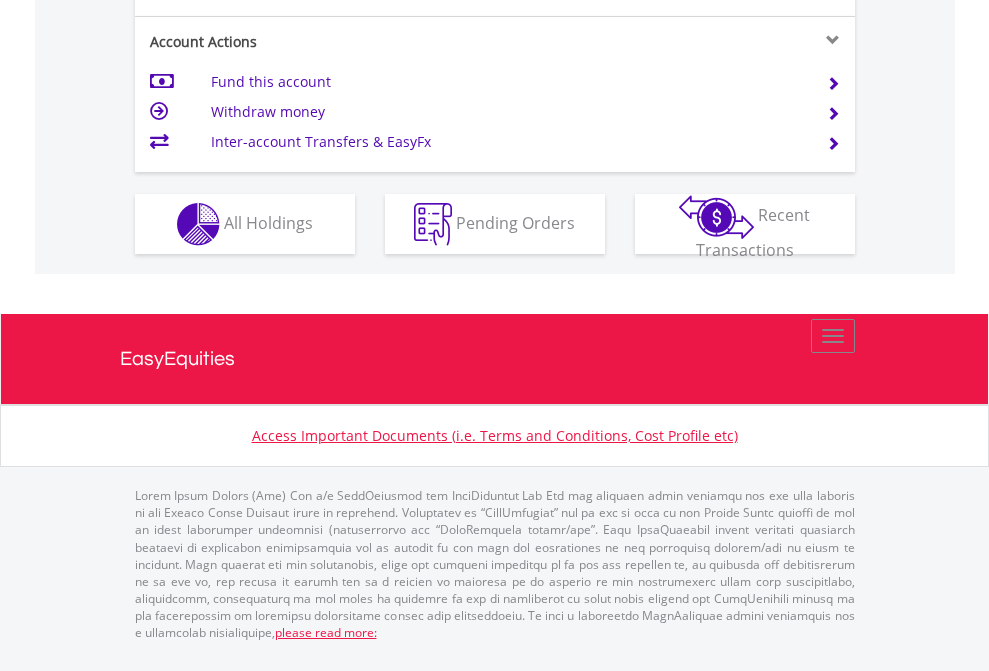 click on "Investment types" at bounding box center (706, -337) 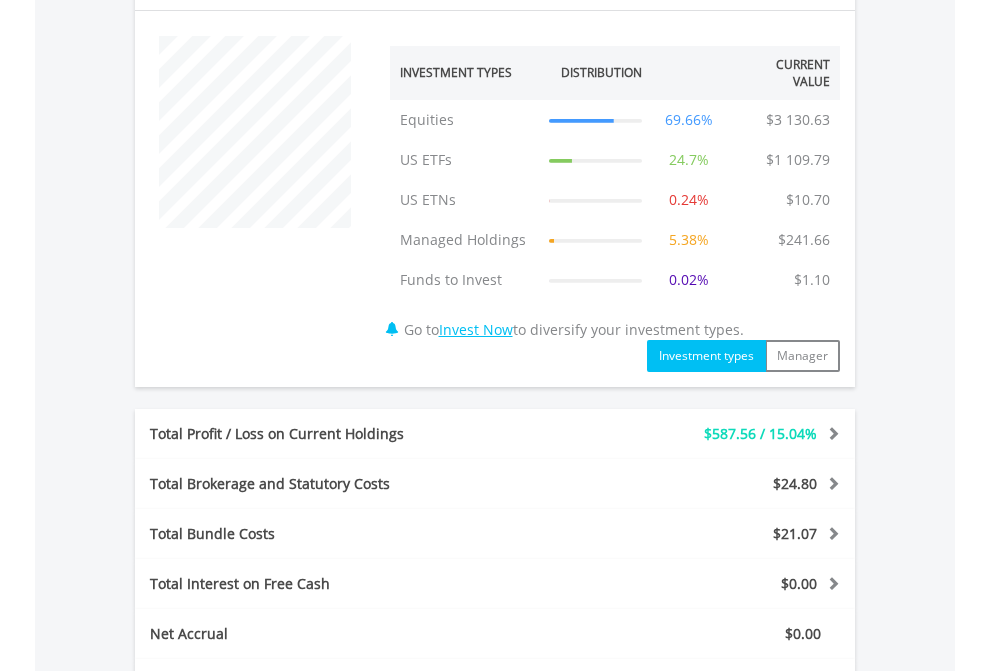 scroll, scrollTop: 1342, scrollLeft: 0, axis: vertical 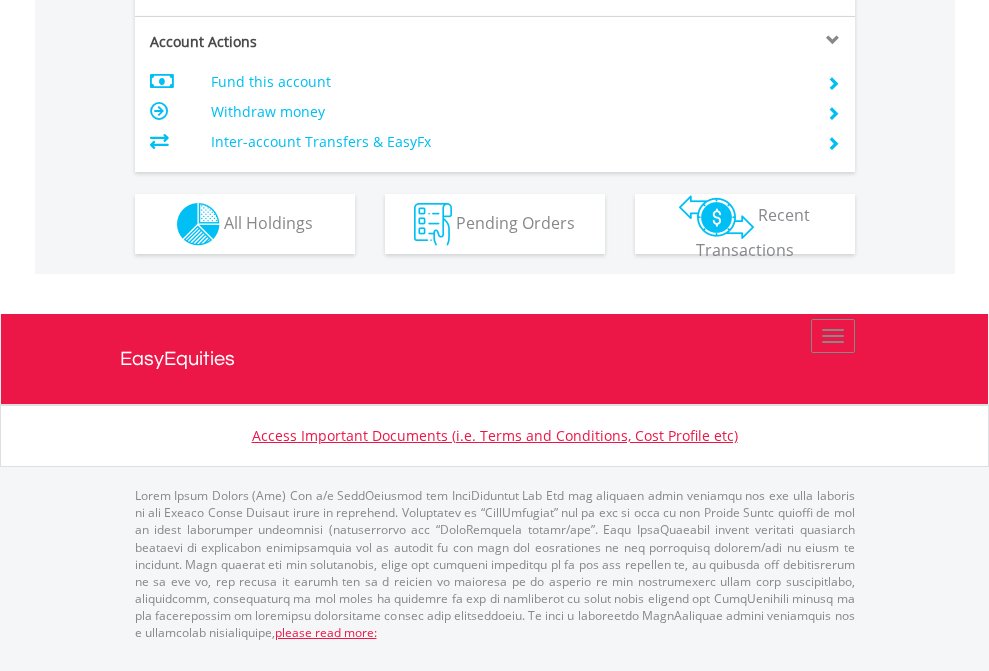 click on "Investment types" at bounding box center [706, -337] 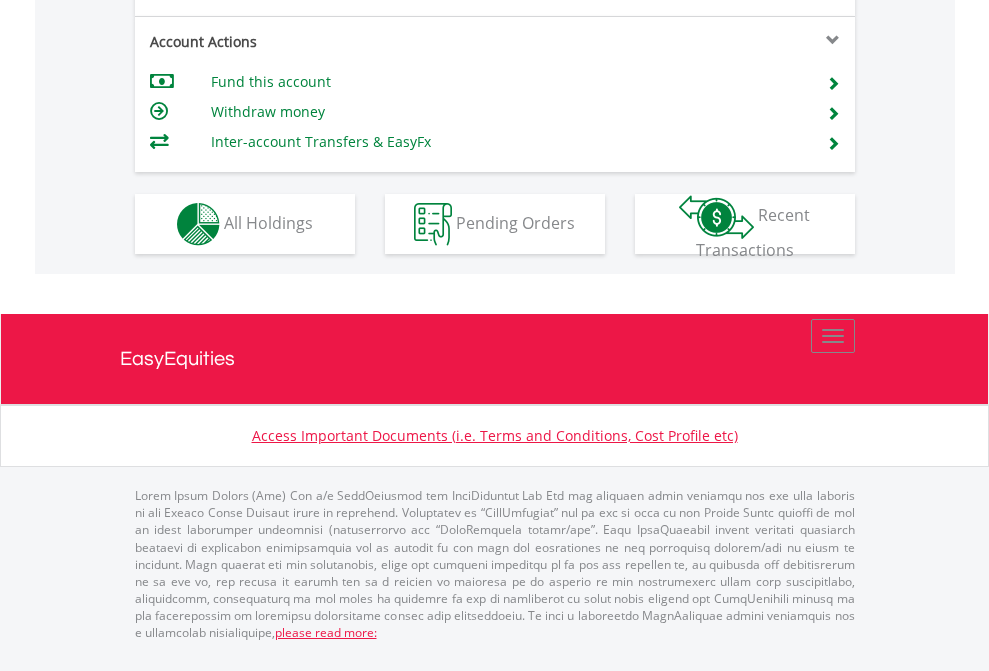 scroll, scrollTop: 1957, scrollLeft: 0, axis: vertical 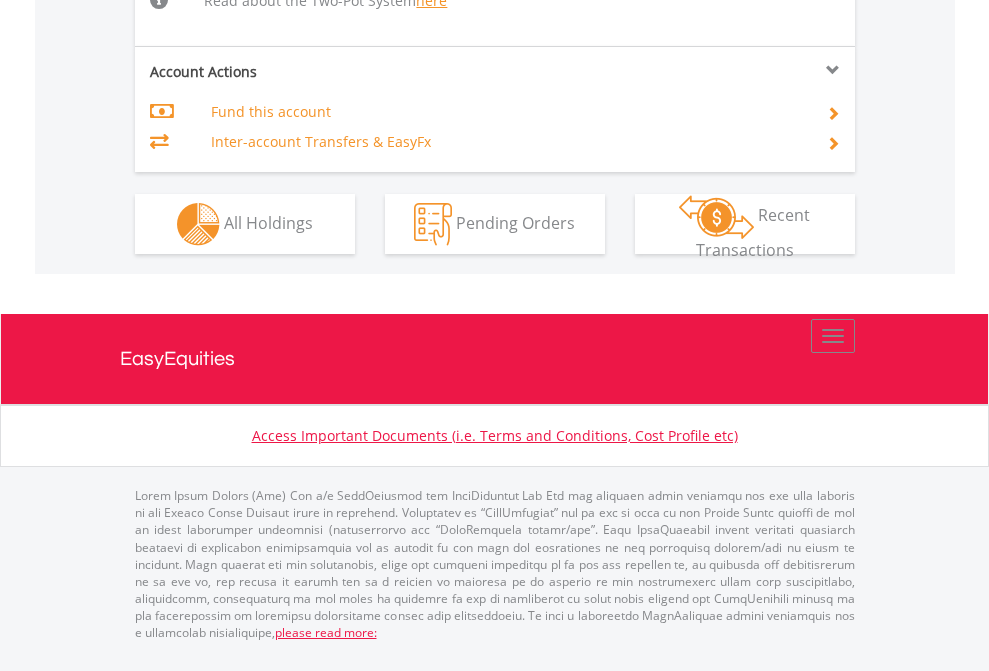 click on "Investment types" at bounding box center (706, -518) 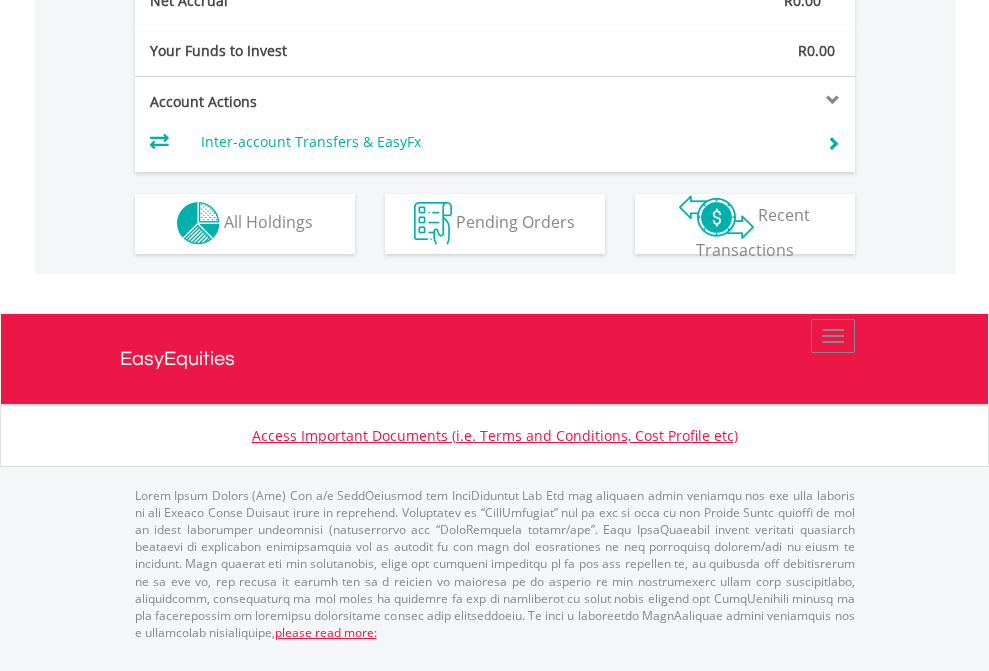 scroll, scrollTop: 1870, scrollLeft: 0, axis: vertical 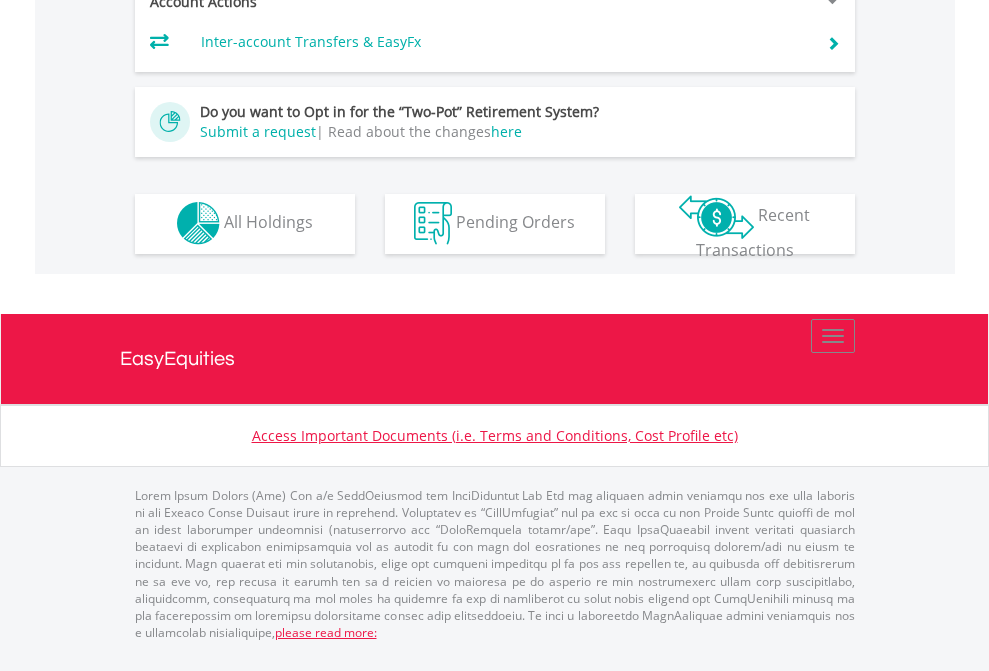 click on "Investment types" at bounding box center (706, -393) 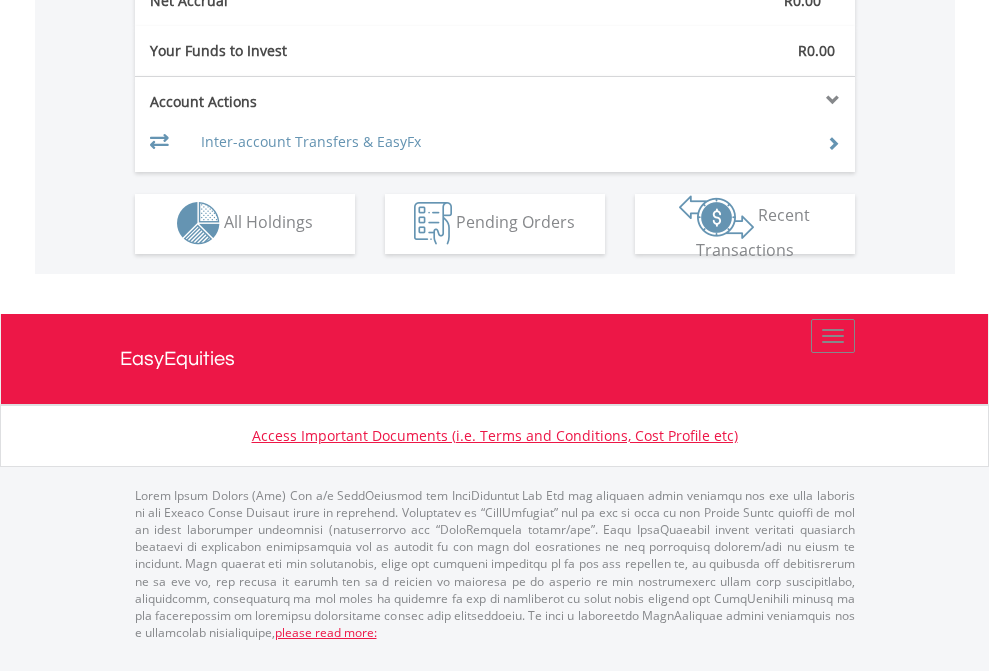 scroll, scrollTop: 1870, scrollLeft: 0, axis: vertical 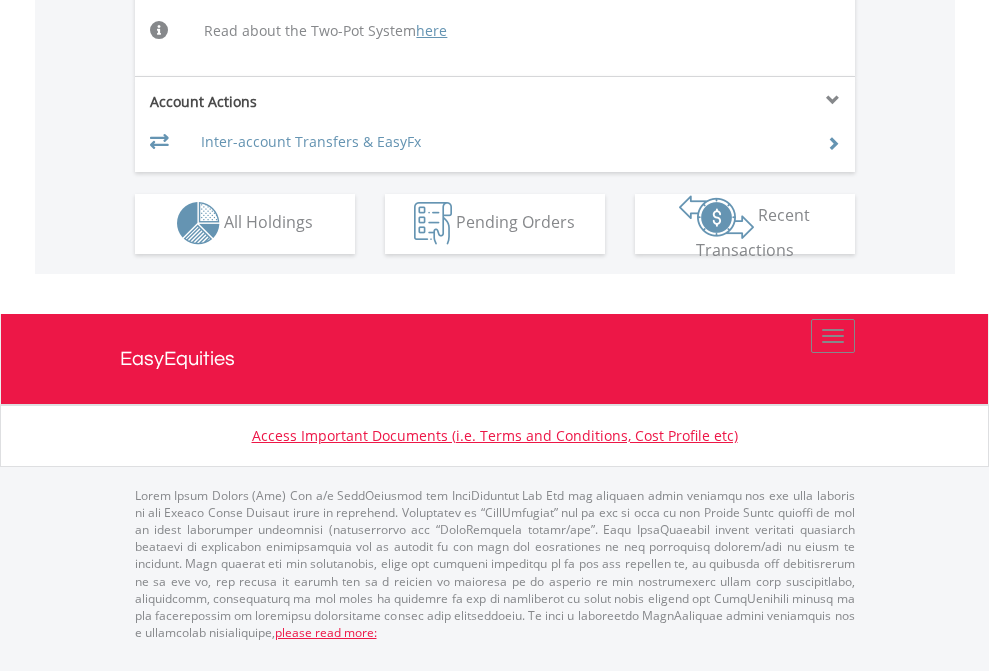 click on "Investment types" at bounding box center (706, -504) 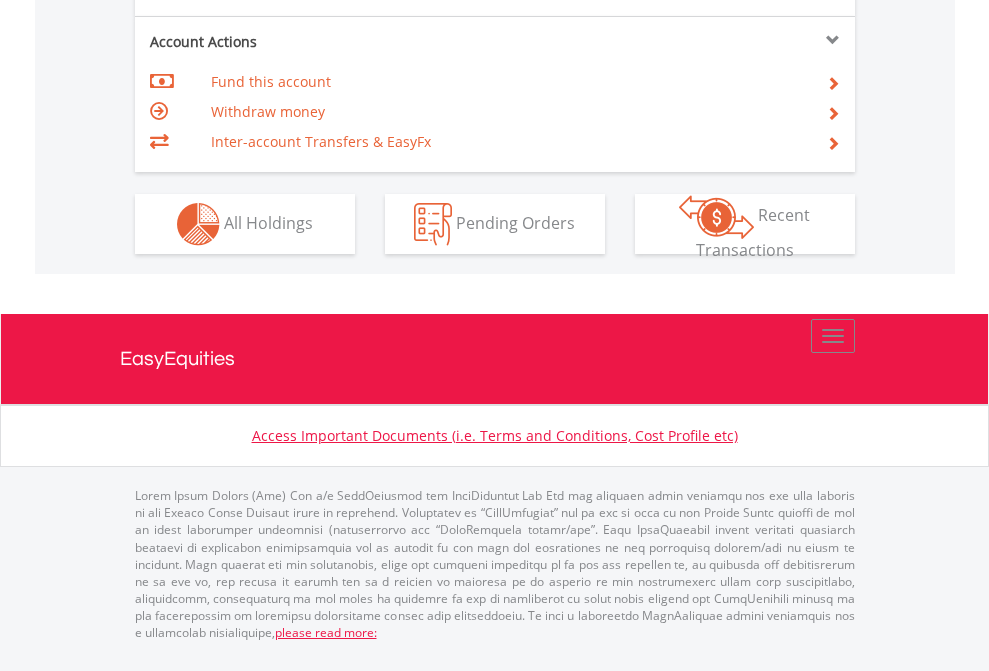 scroll, scrollTop: 1877, scrollLeft: 0, axis: vertical 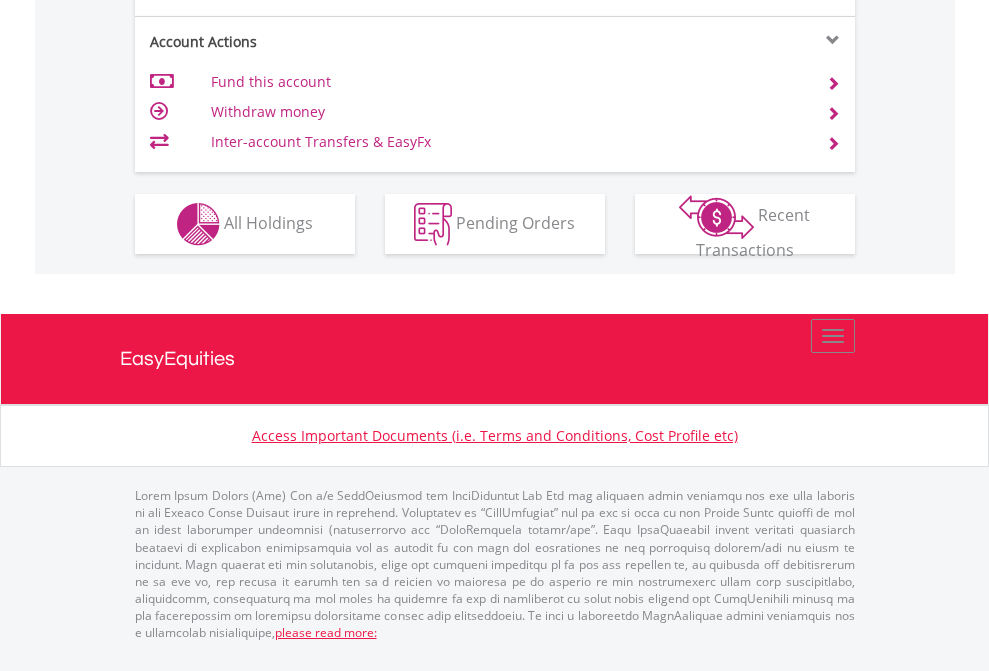 click on "Investment types" at bounding box center (706, -337) 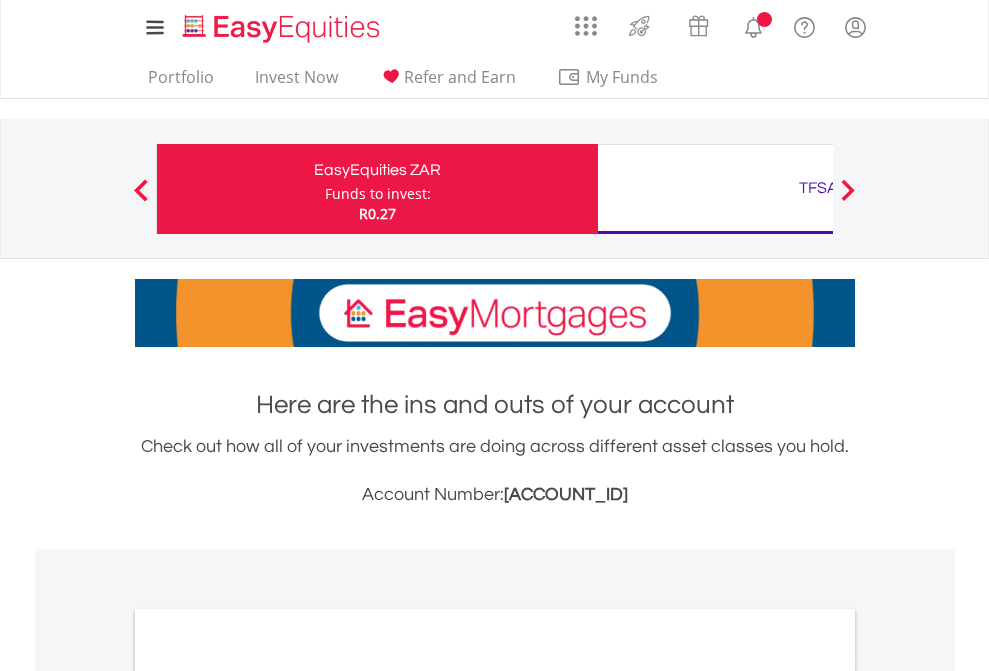 scroll, scrollTop: 0, scrollLeft: 0, axis: both 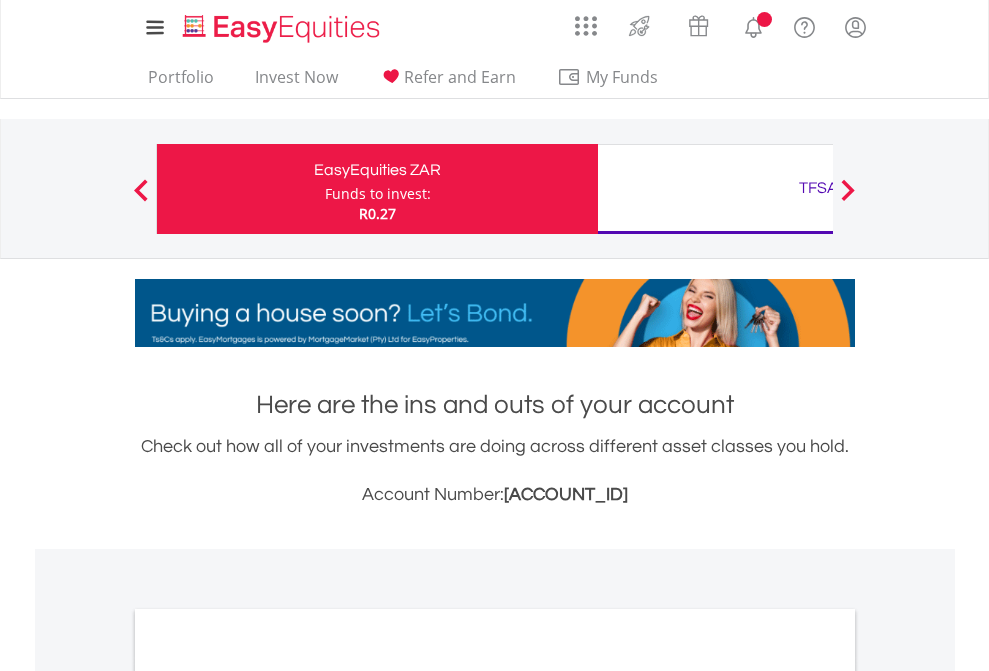click on "All Holdings" at bounding box center [268, 1096] 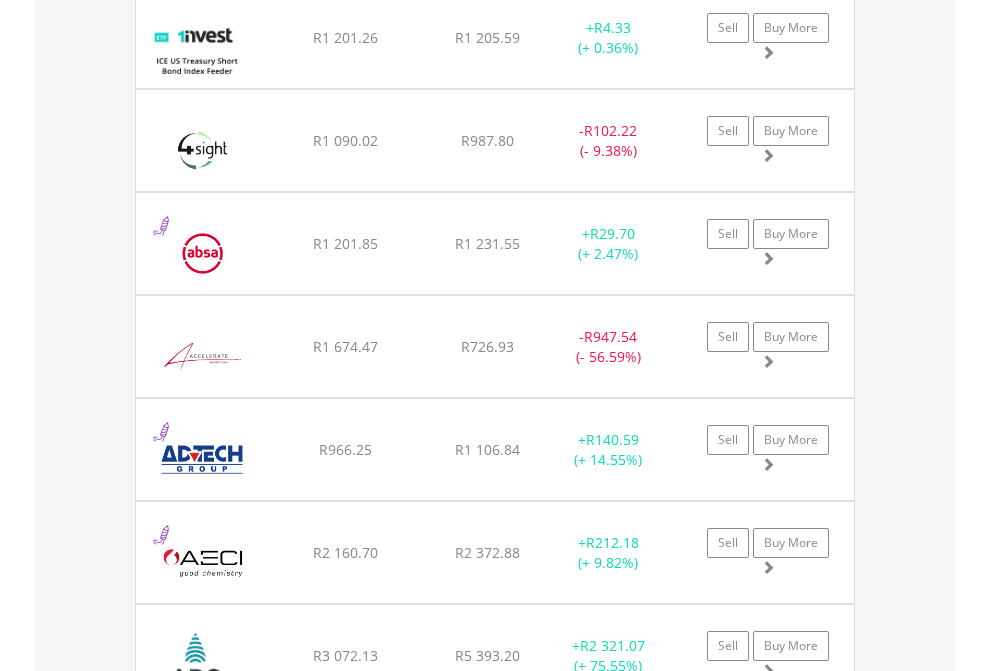 scroll, scrollTop: 2385, scrollLeft: 0, axis: vertical 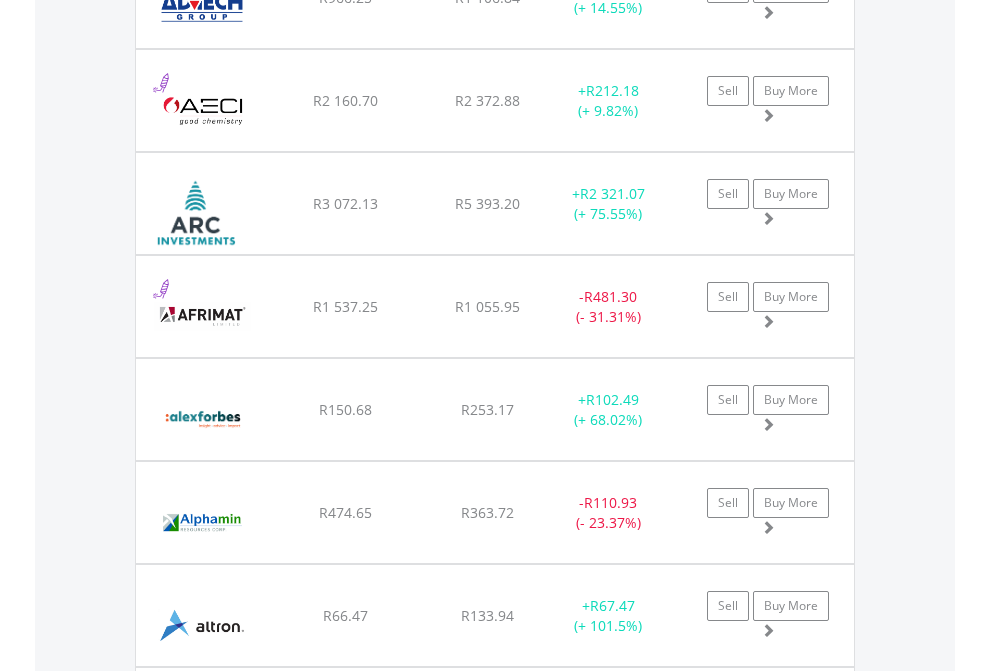 click on "TFSA" at bounding box center [818, -2197] 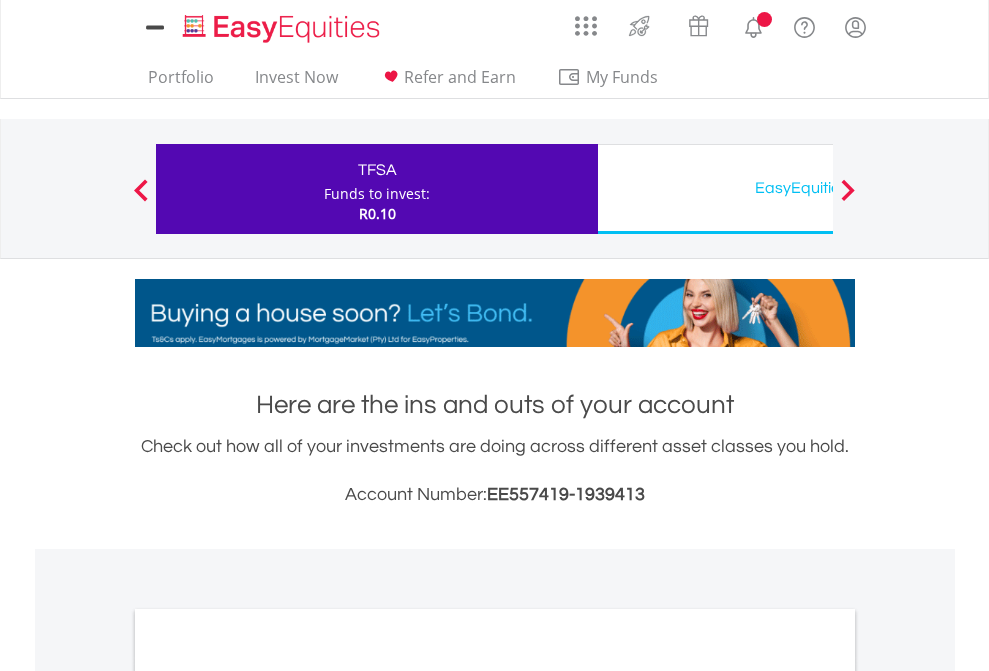 click on "All Holdings" at bounding box center [268, 1096] 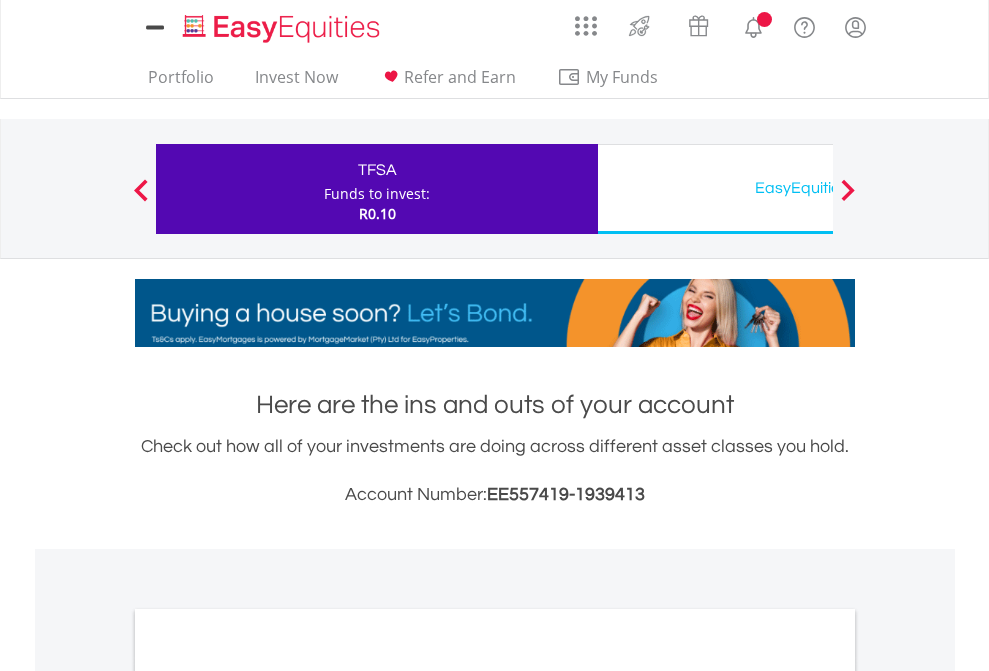 scroll, scrollTop: 1202, scrollLeft: 0, axis: vertical 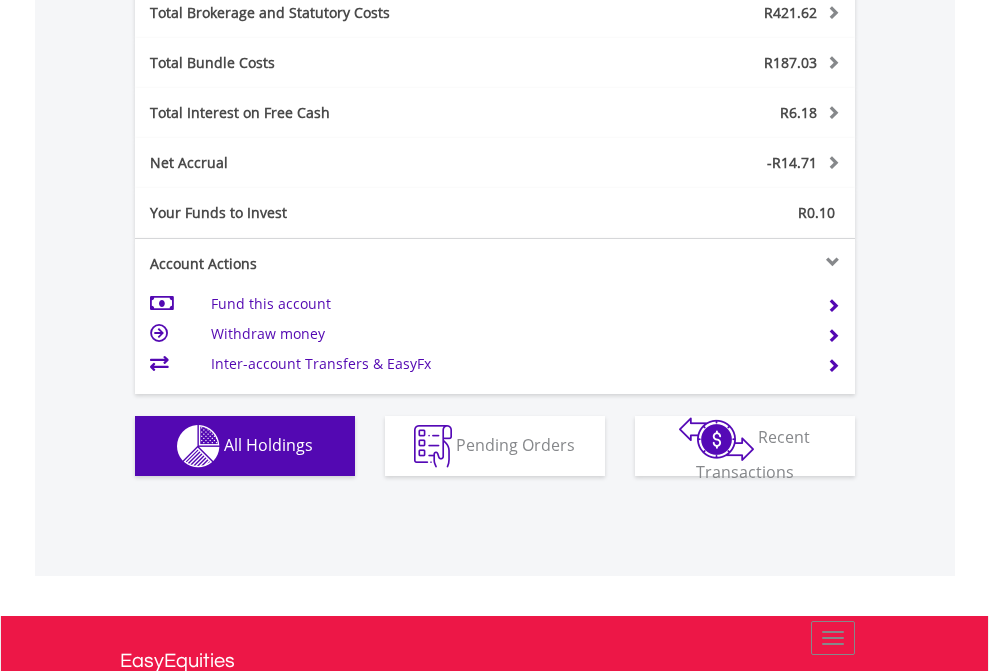 click on "EasyEquities USD" at bounding box center (818, -1014) 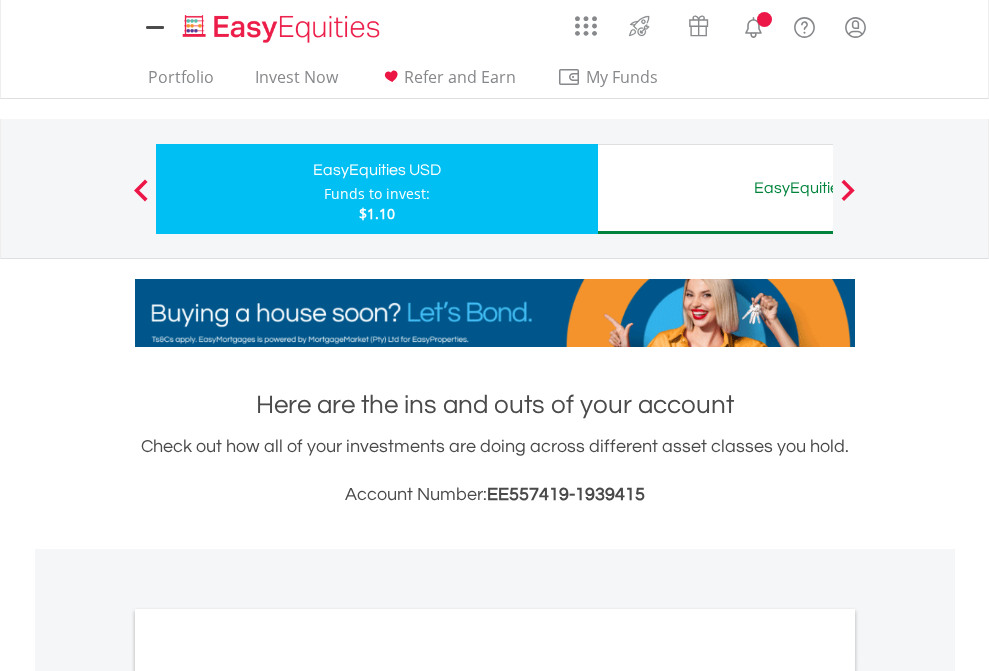 scroll, scrollTop: 0, scrollLeft: 0, axis: both 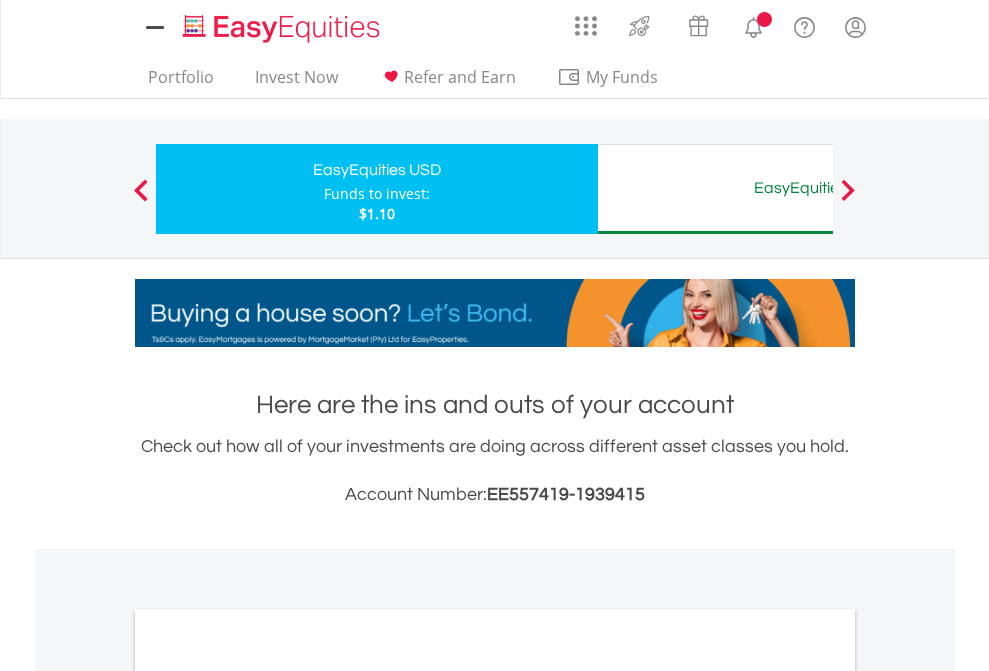 click on "All Holdings" at bounding box center [268, 1096] 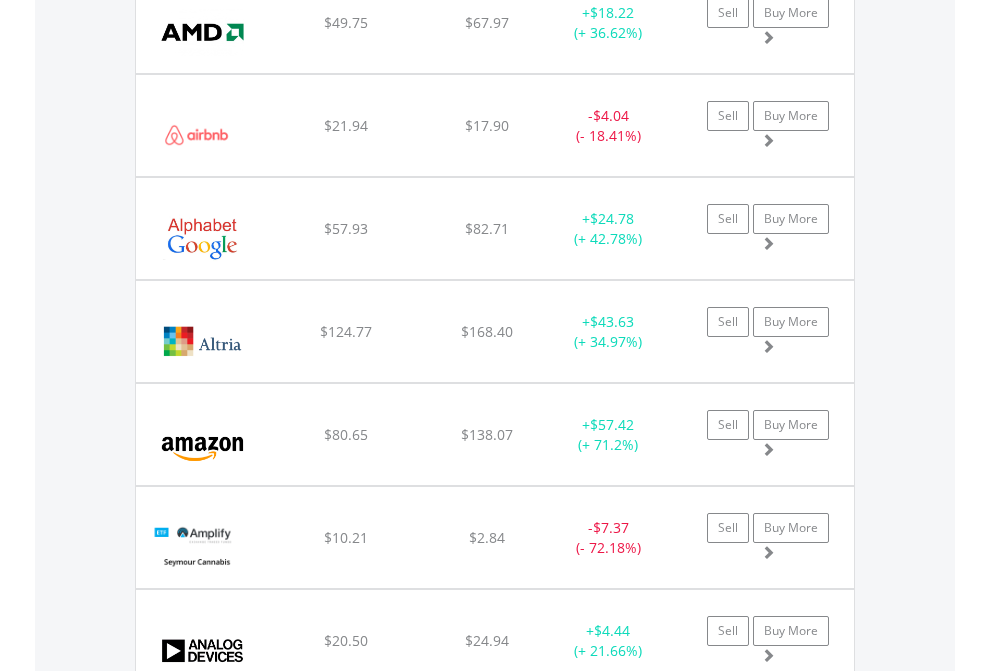 scroll, scrollTop: 2345, scrollLeft: 0, axis: vertical 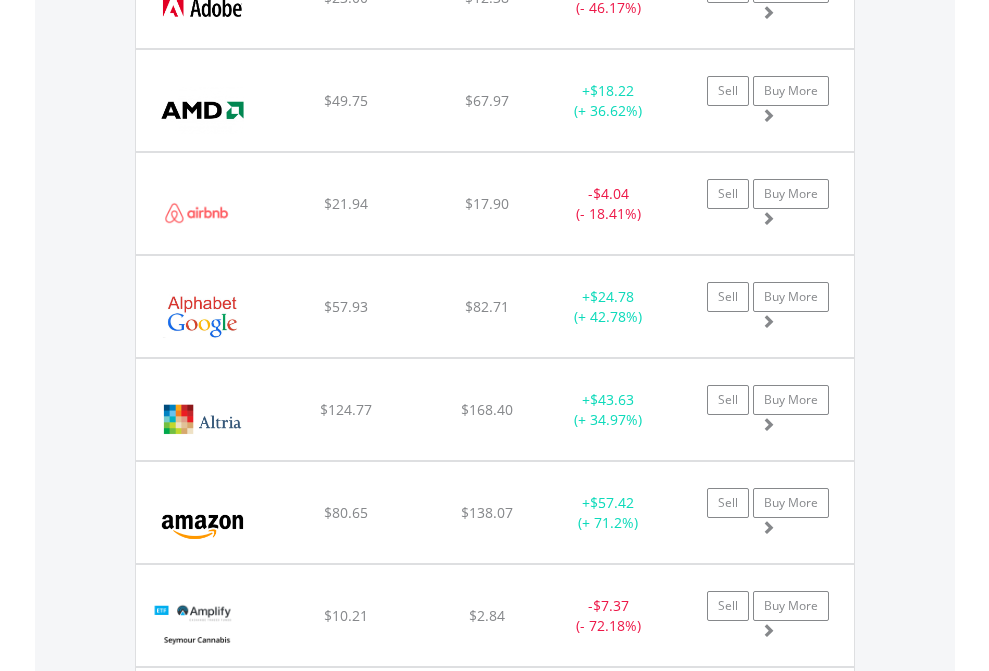 click on "EasyEquities AUD" at bounding box center (818, -2157) 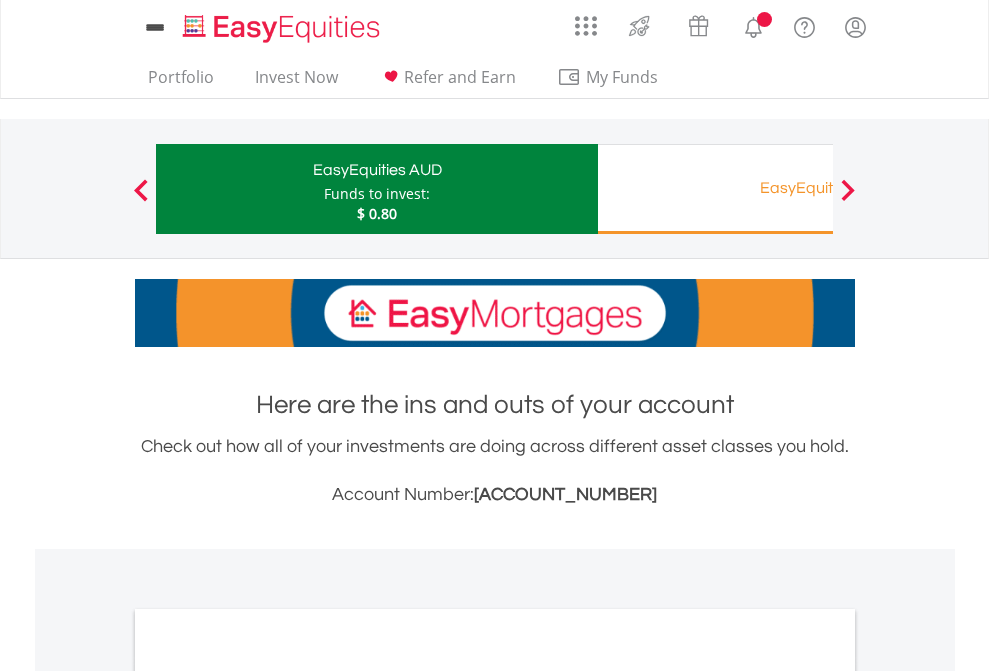 scroll, scrollTop: 1202, scrollLeft: 0, axis: vertical 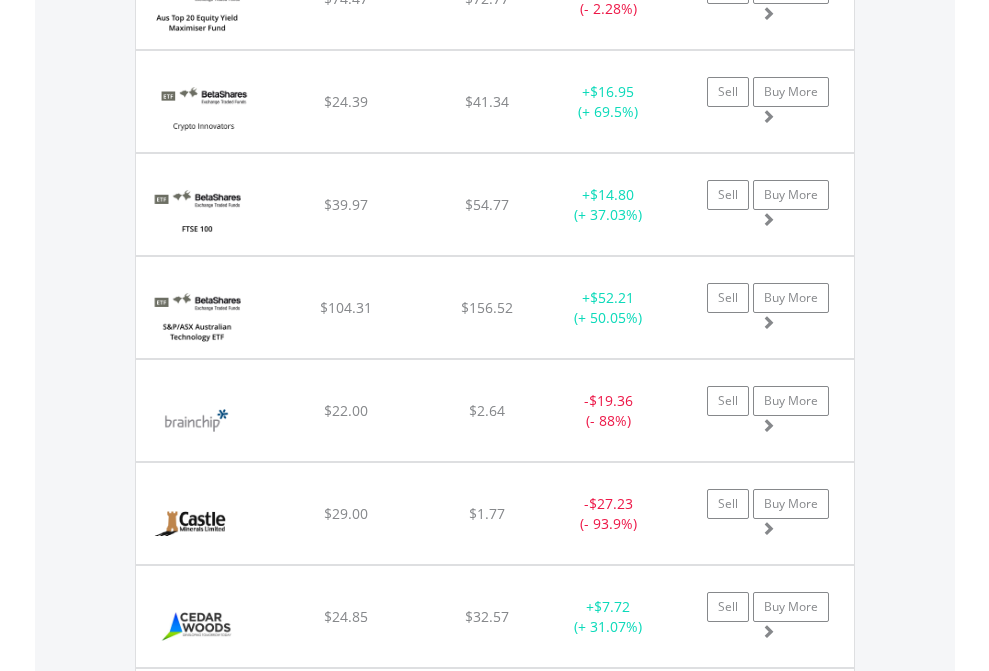 click on "EasyEquities RA" at bounding box center (818, -2116) 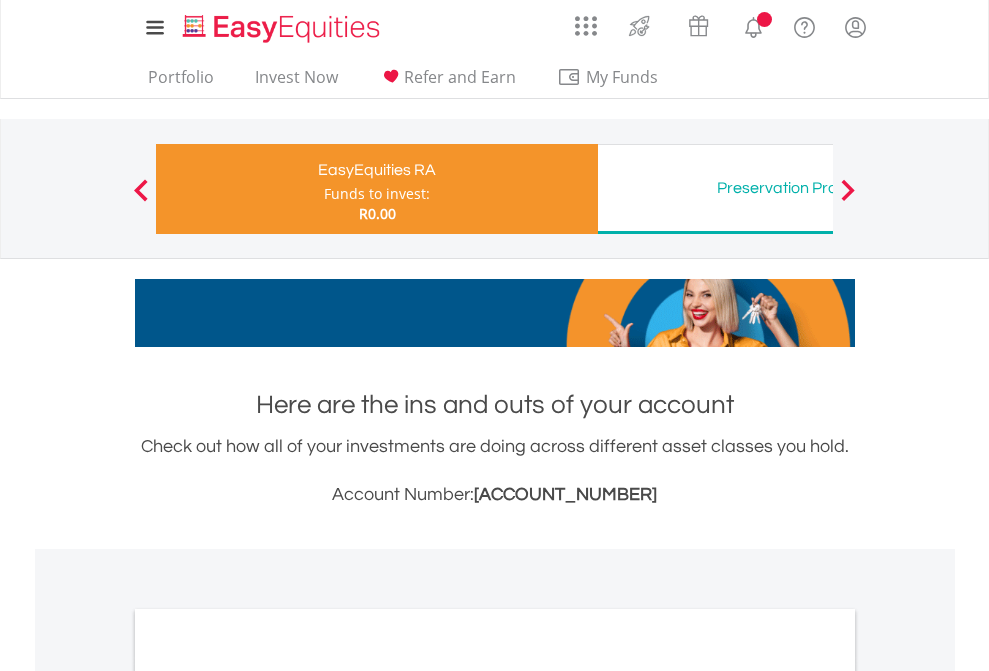 scroll, scrollTop: 0, scrollLeft: 0, axis: both 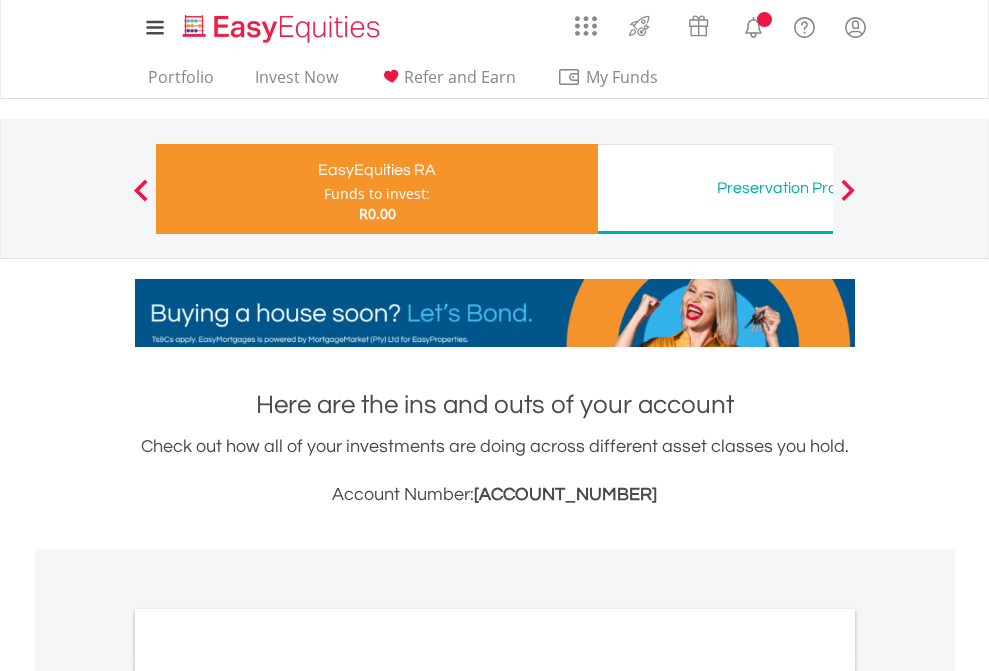 click on "All Holdings" at bounding box center [268, 1066] 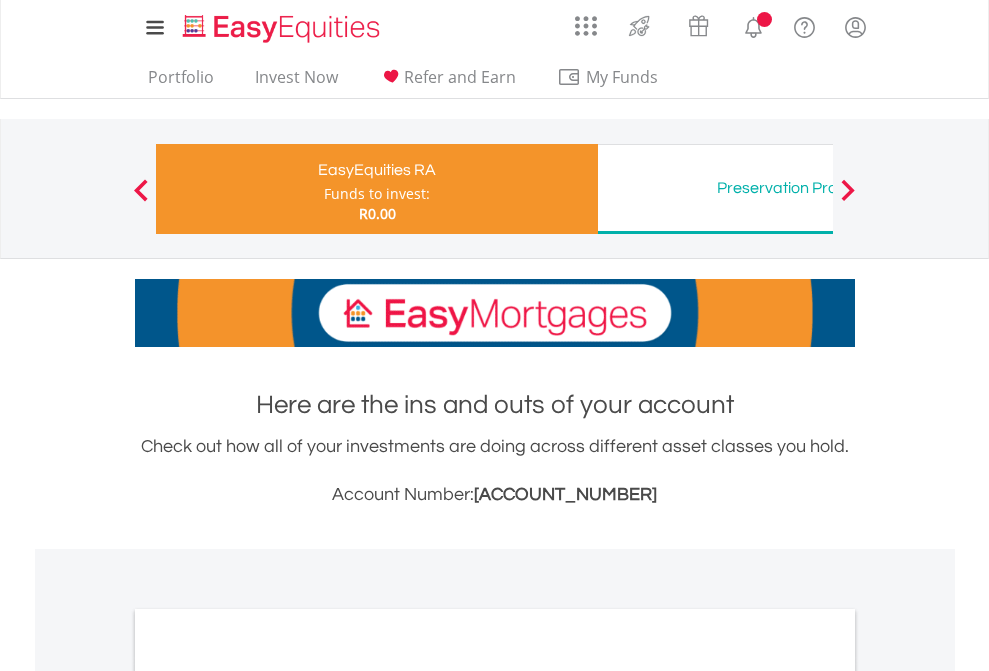 scroll, scrollTop: 1202, scrollLeft: 0, axis: vertical 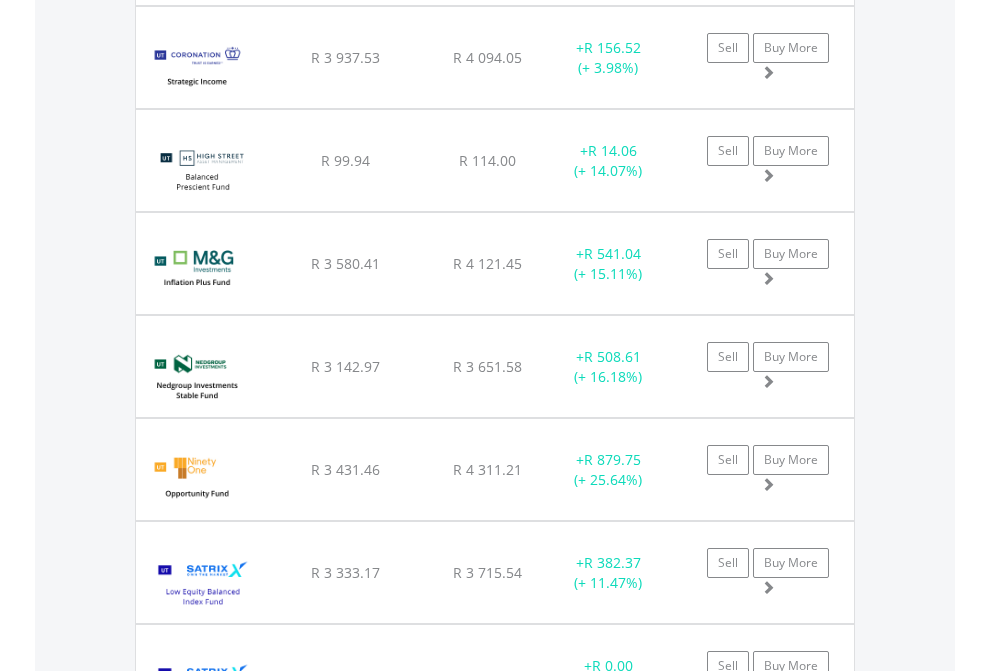 click on "Preservation Provident Fund" at bounding box center [818, -2313] 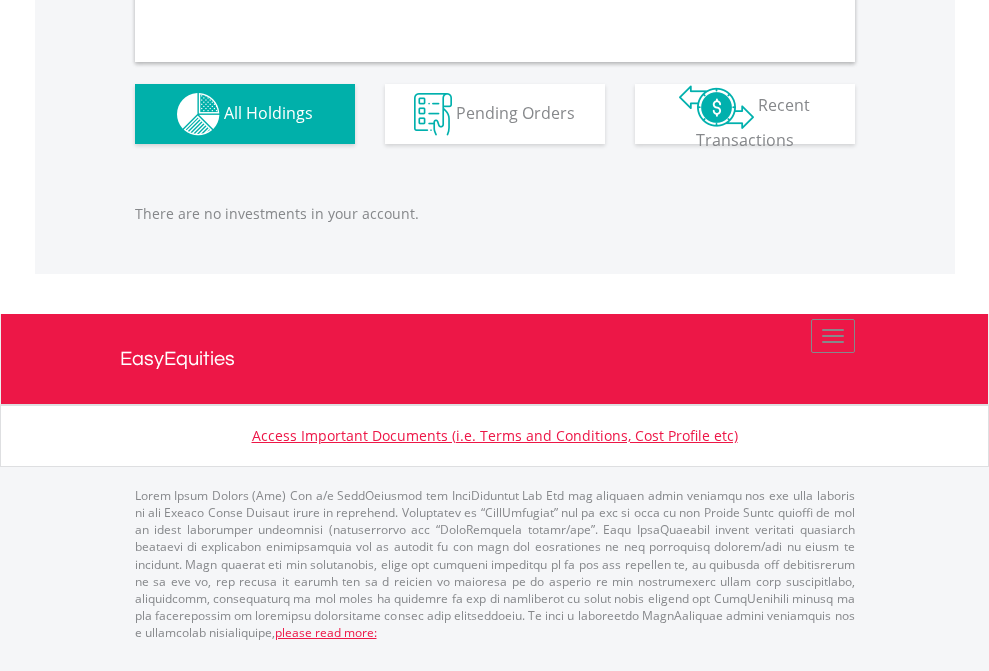 scroll, scrollTop: 1980, scrollLeft: 0, axis: vertical 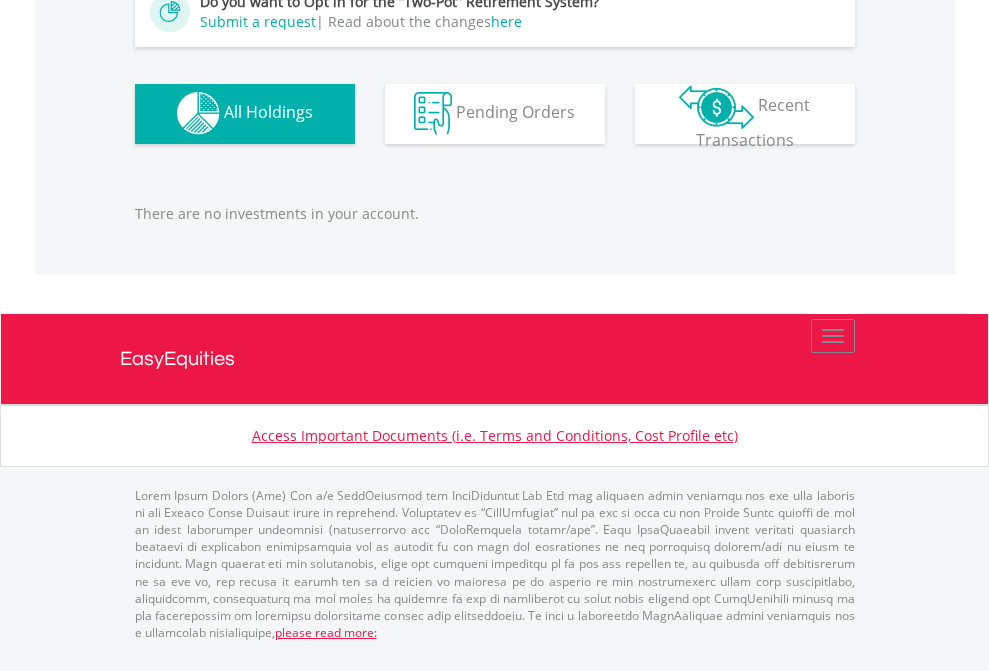 click on "Preservation Pension Fund" at bounding box center [818, -1182] 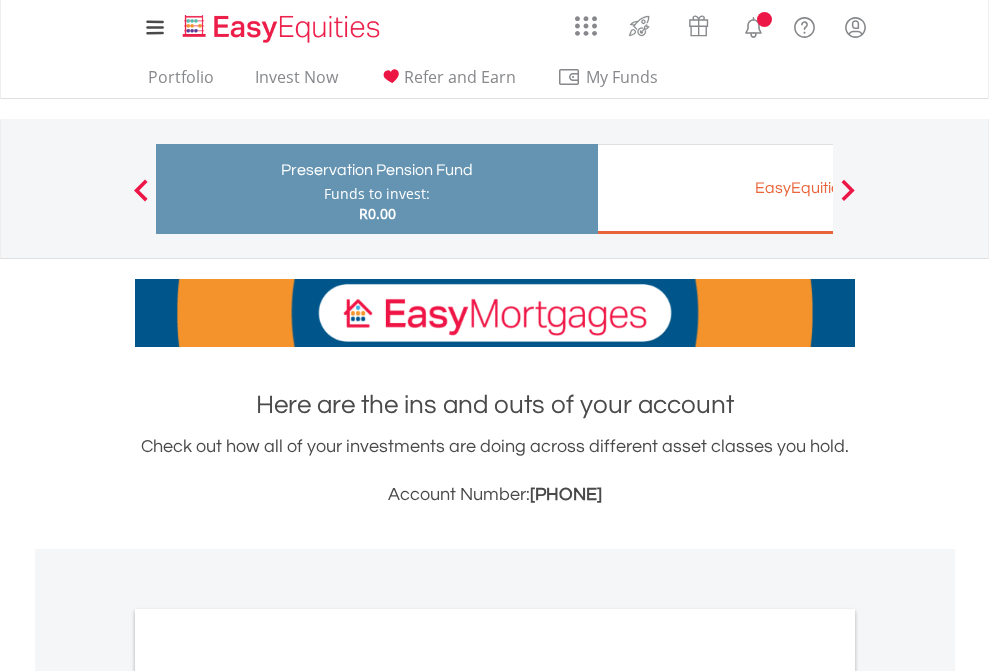 scroll, scrollTop: 1202, scrollLeft: 0, axis: vertical 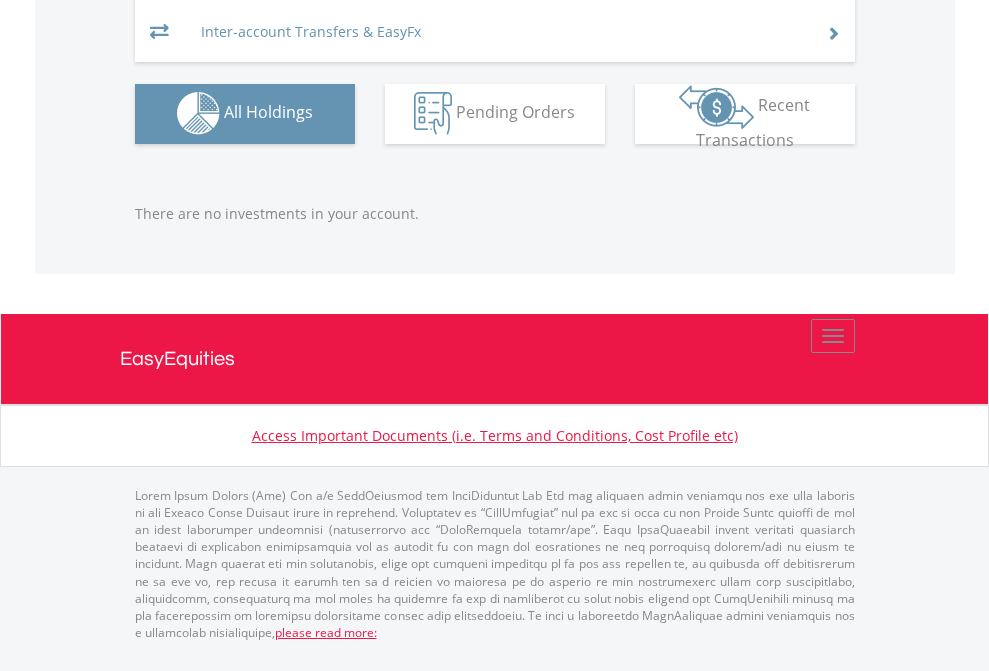 click on "EasyEquities EUR" at bounding box center [818, -1293] 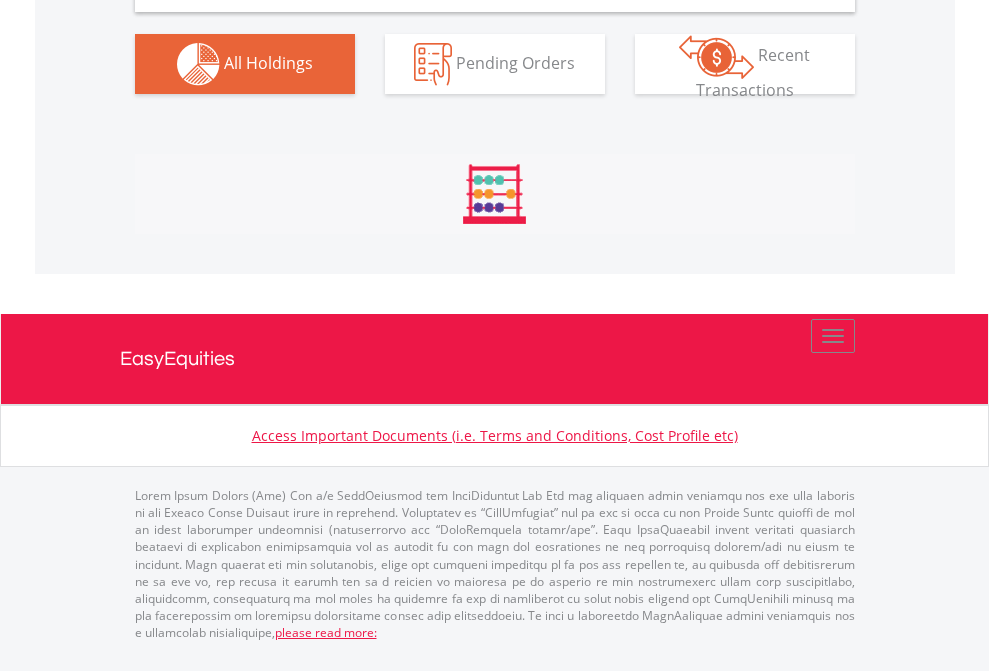 scroll, scrollTop: 1933, scrollLeft: 0, axis: vertical 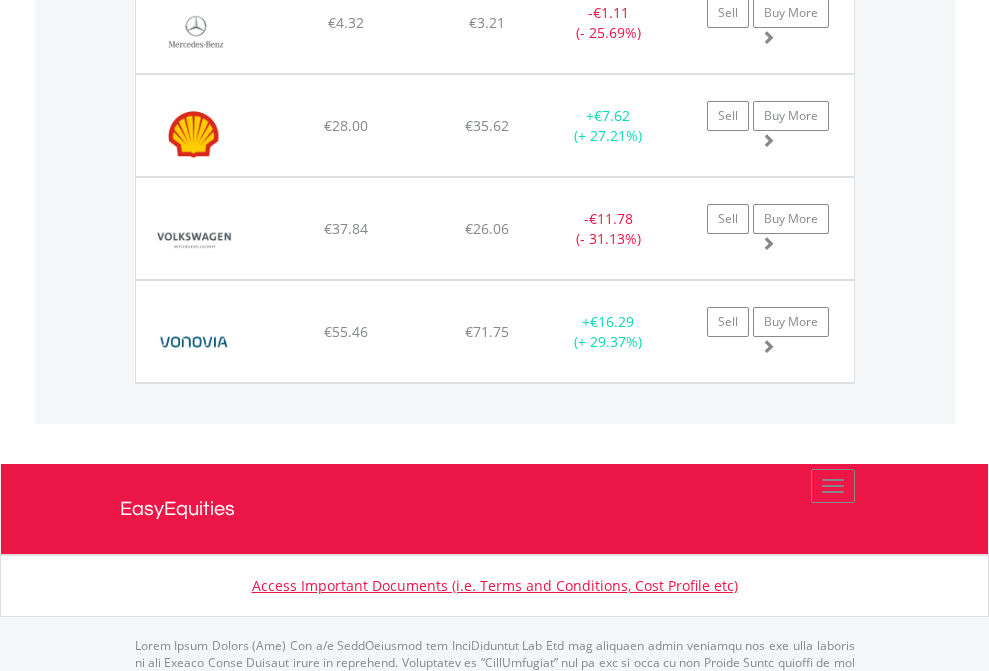 click on "EasyEquities GBP" at bounding box center [818, -1745] 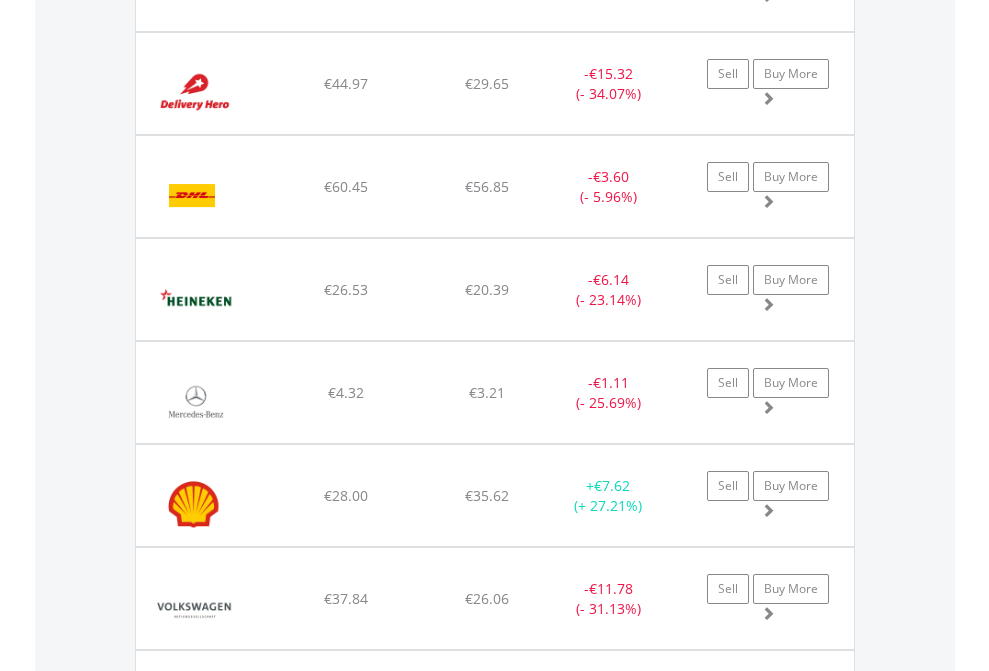 scroll, scrollTop: 144, scrollLeft: 0, axis: vertical 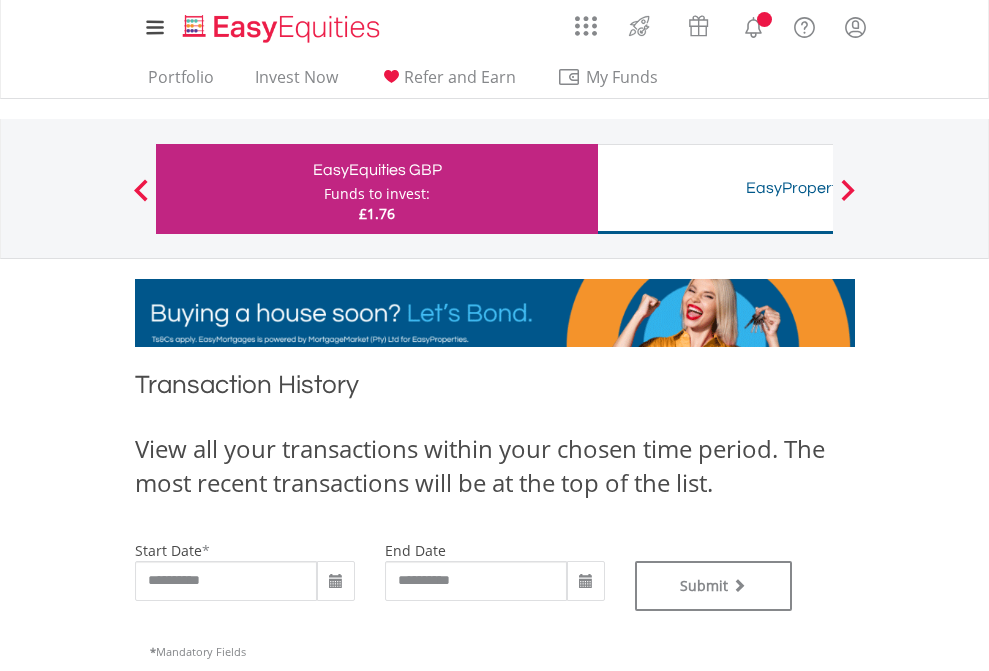type on "**********" 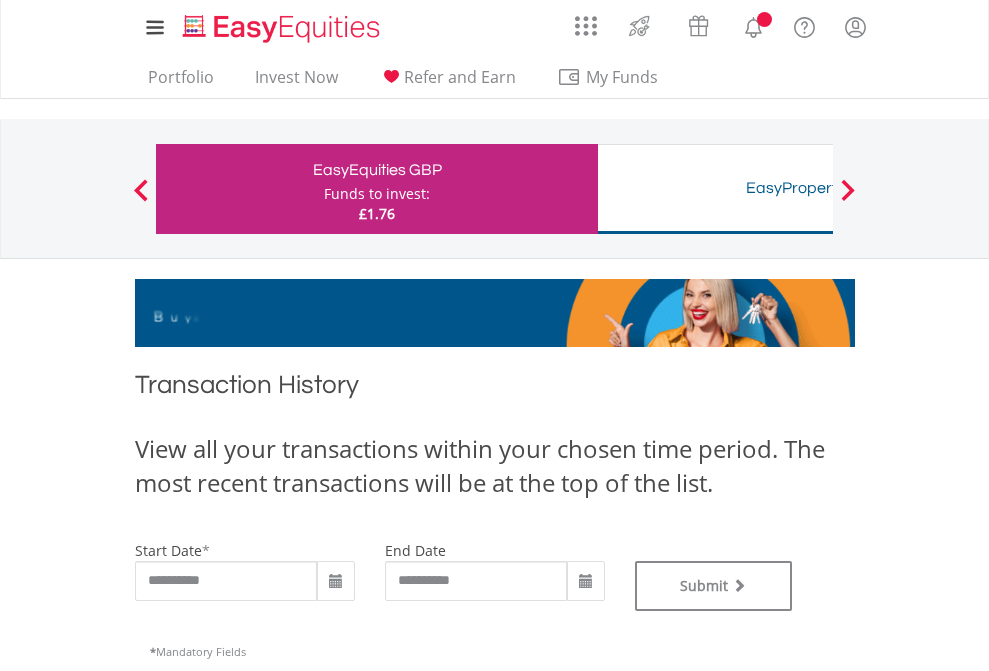 type on "**********" 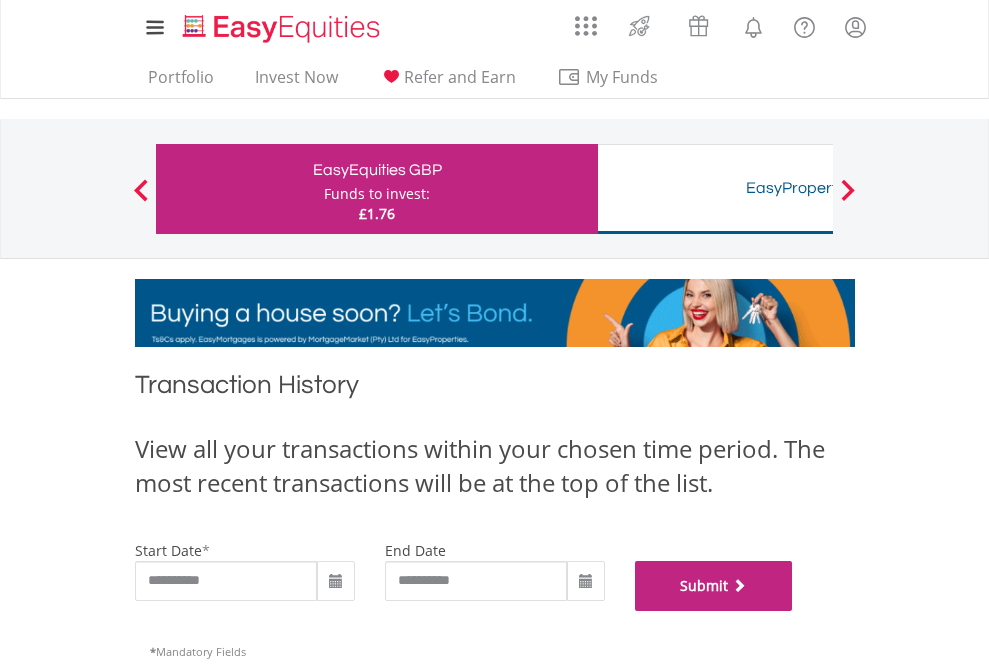 click on "Submit" at bounding box center [714, 586] 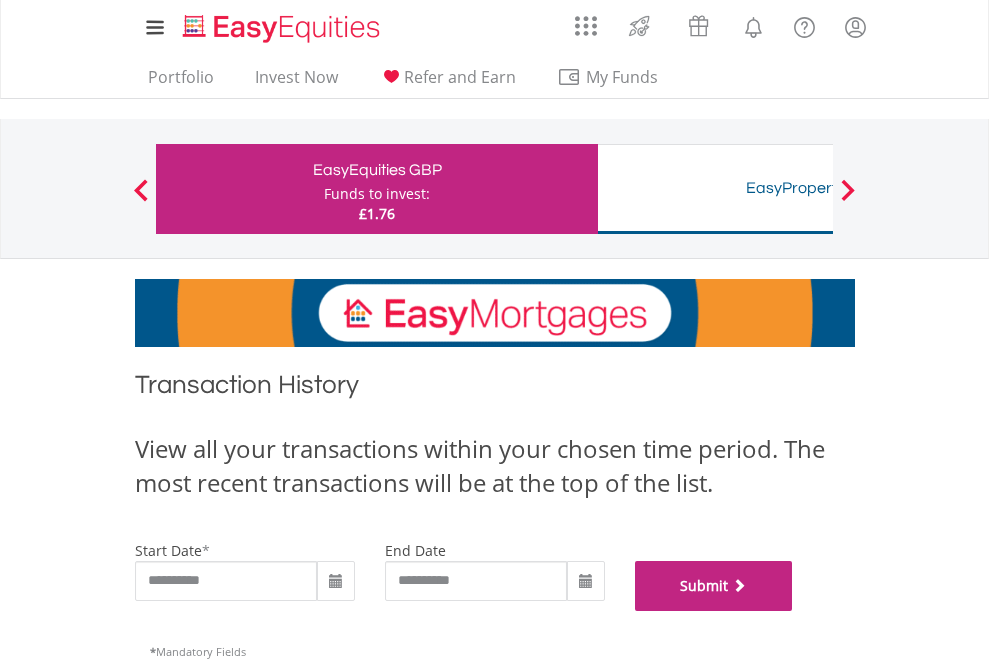 scroll, scrollTop: 811, scrollLeft: 0, axis: vertical 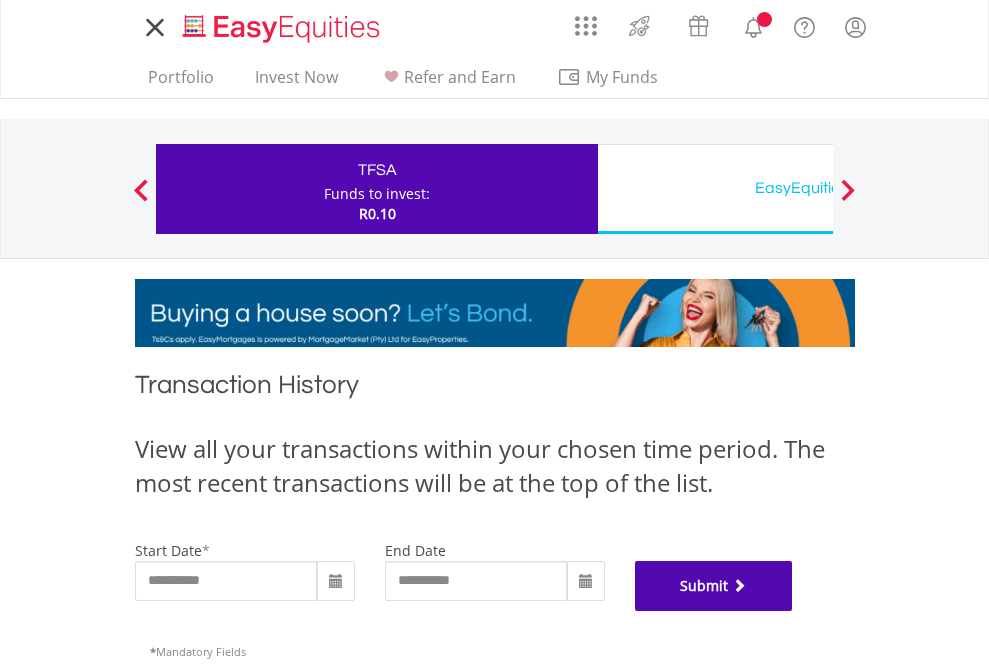 click on "Submit" at bounding box center [714, 586] 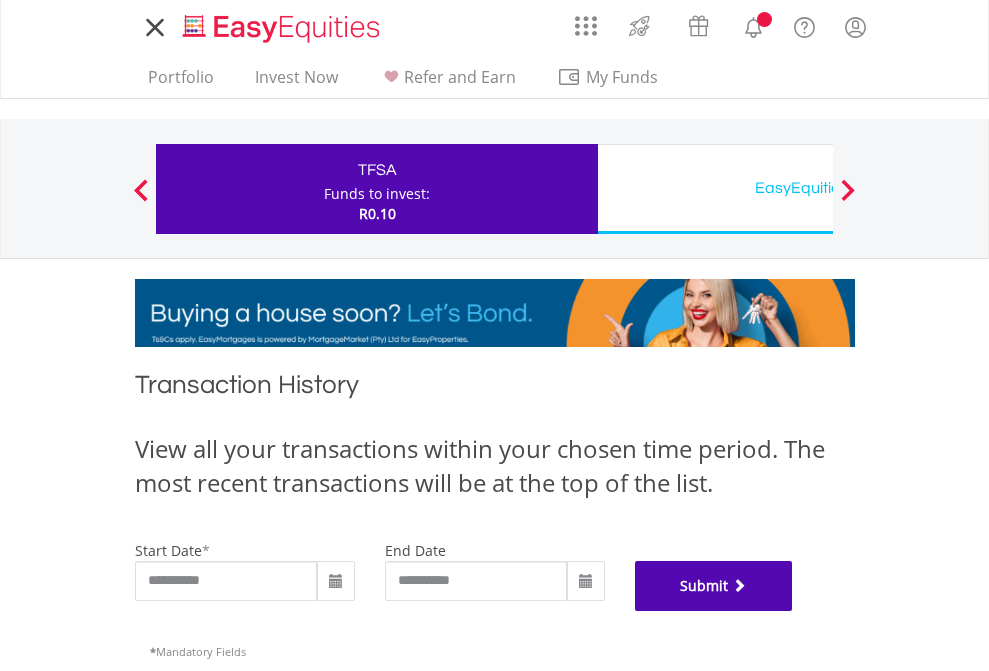 scroll, scrollTop: 811, scrollLeft: 0, axis: vertical 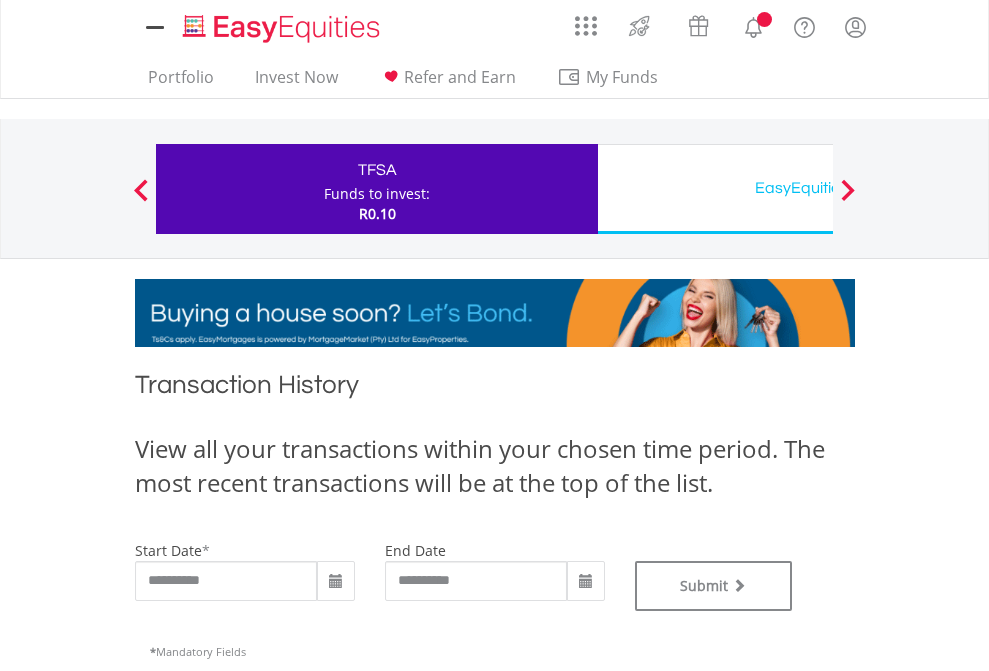 click on "EasyEquities USD" at bounding box center [818, 188] 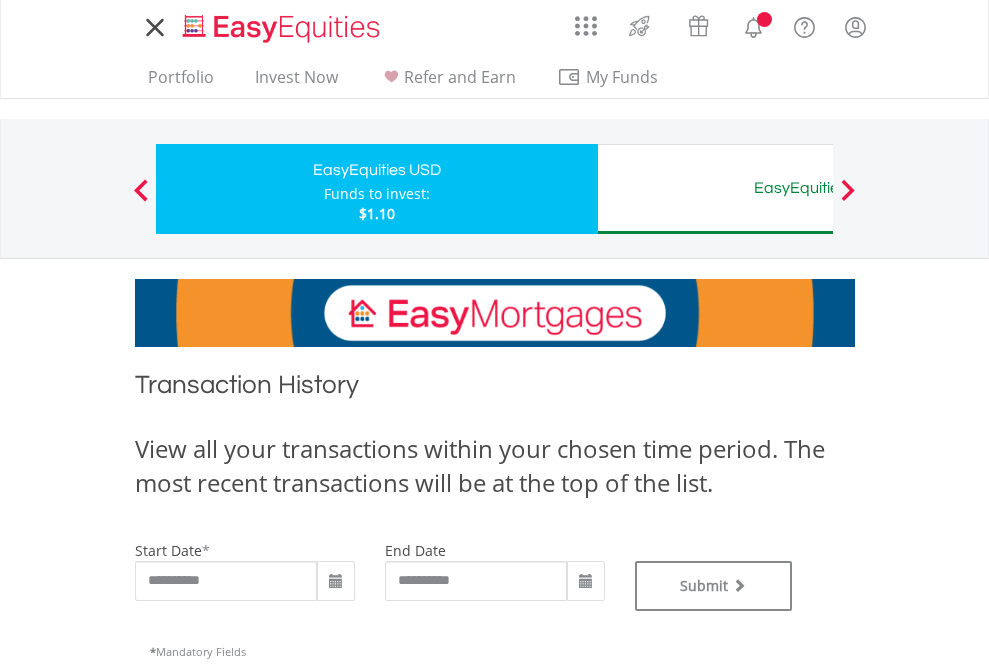 scroll, scrollTop: 0, scrollLeft: 0, axis: both 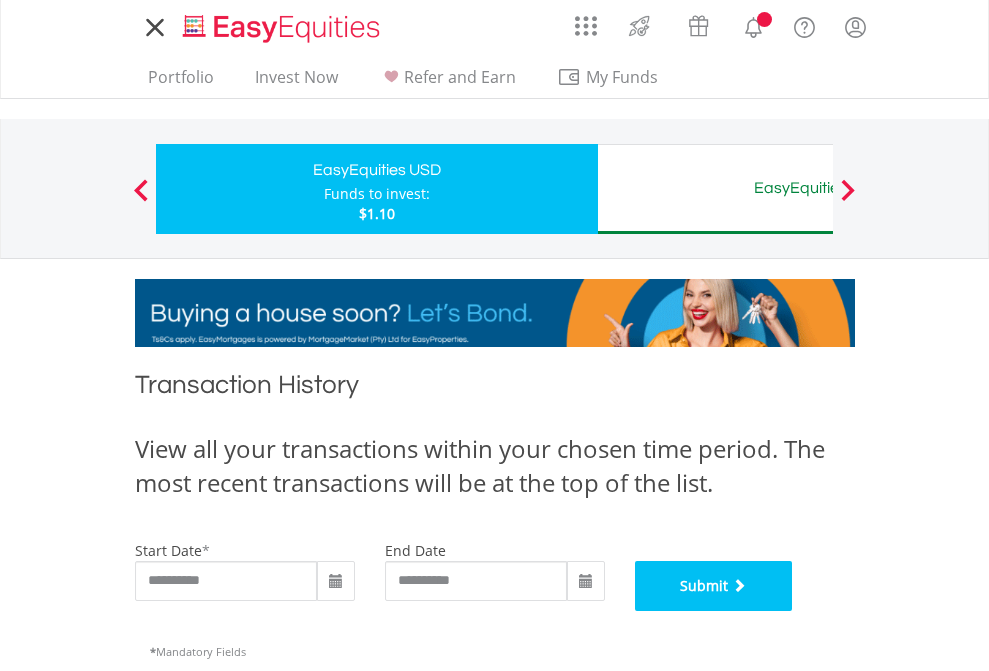 click on "Submit" at bounding box center [714, 586] 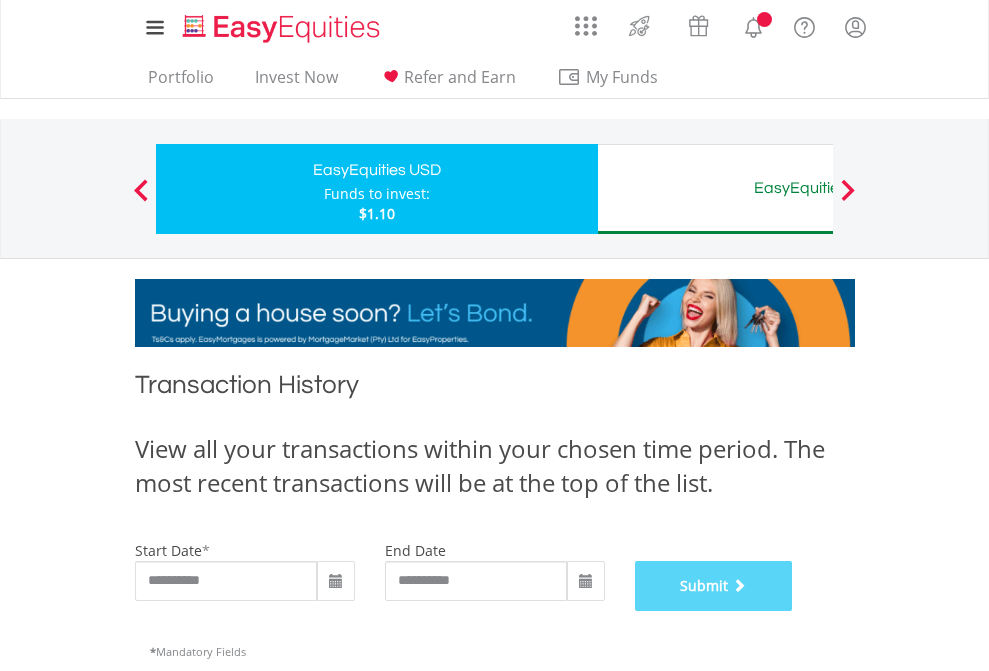 scroll, scrollTop: 811, scrollLeft: 0, axis: vertical 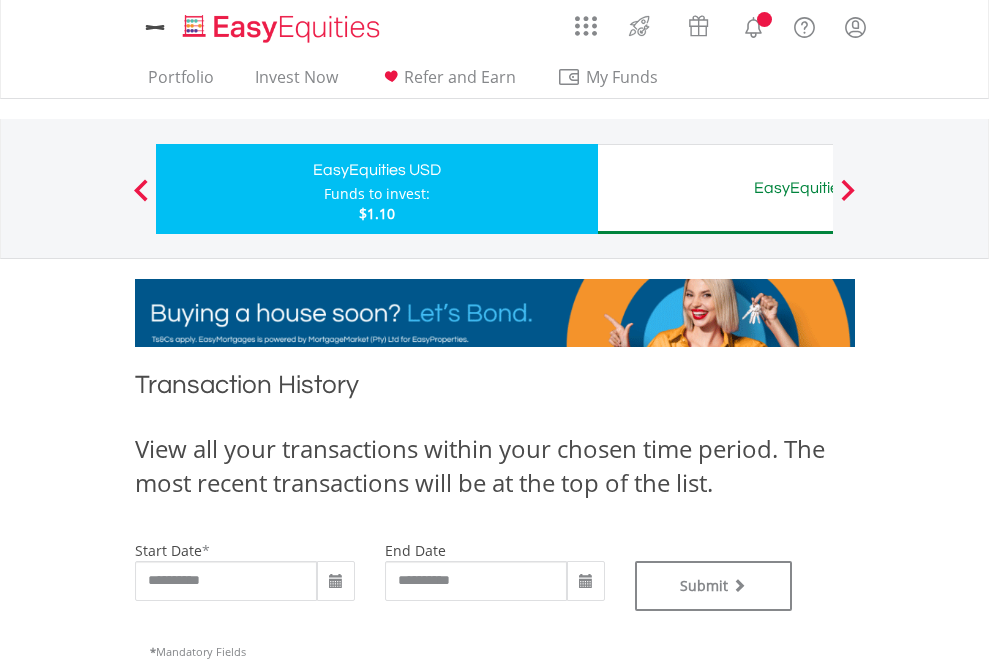 click on "EasyEquities AUD" at bounding box center (818, 188) 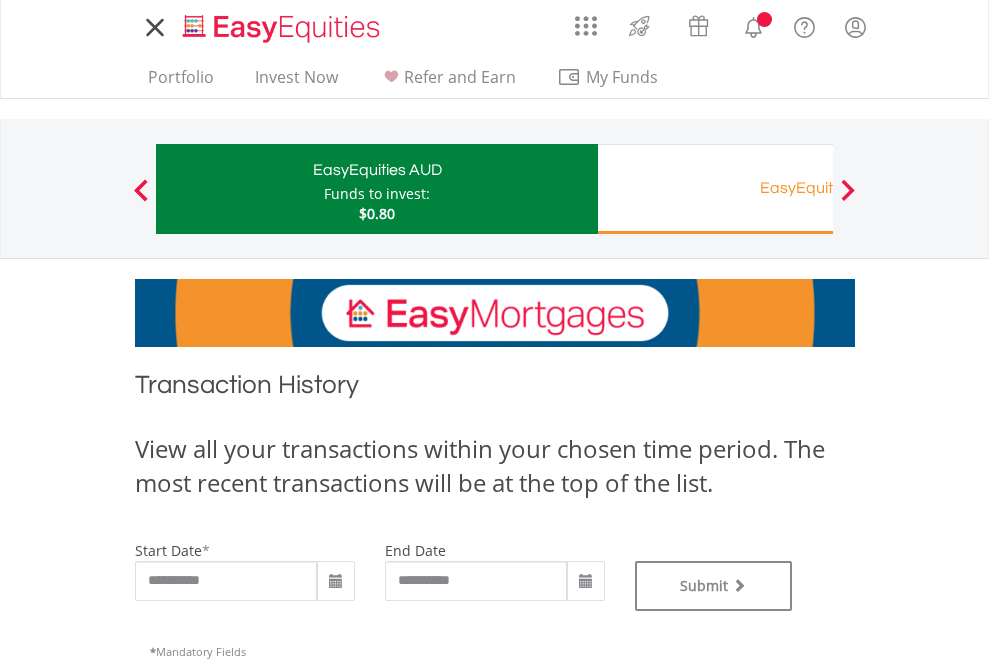 scroll, scrollTop: 0, scrollLeft: 0, axis: both 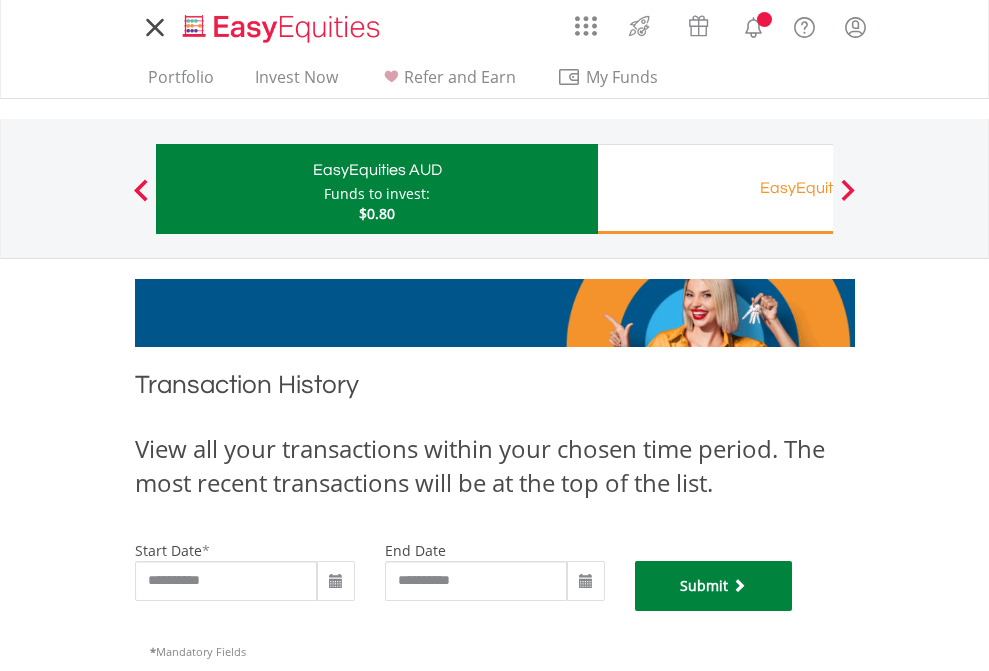 click on "Submit" at bounding box center (714, 586) 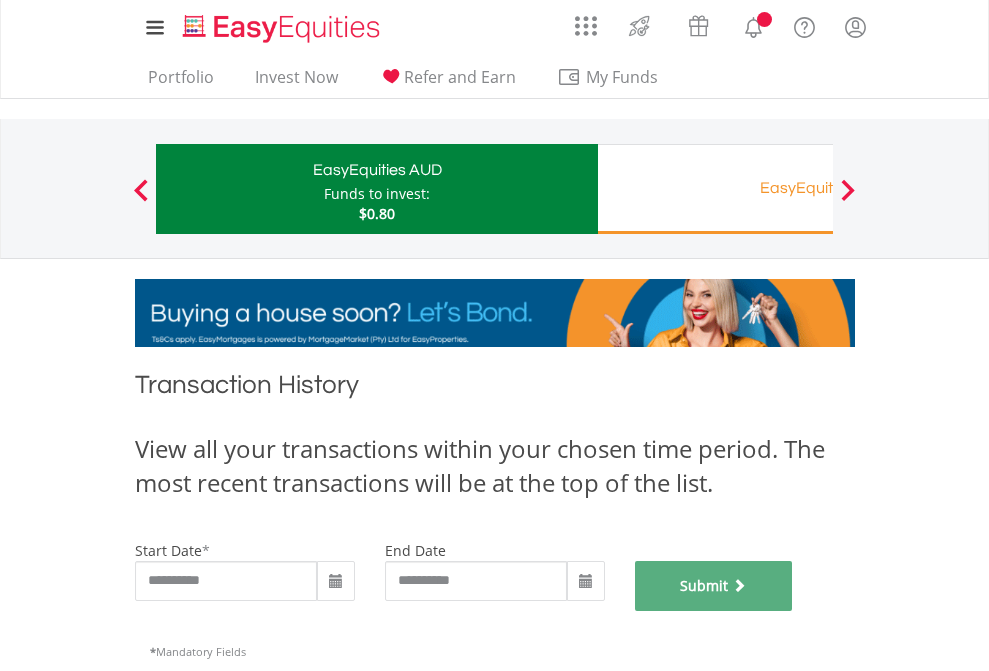 scroll, scrollTop: 811, scrollLeft: 0, axis: vertical 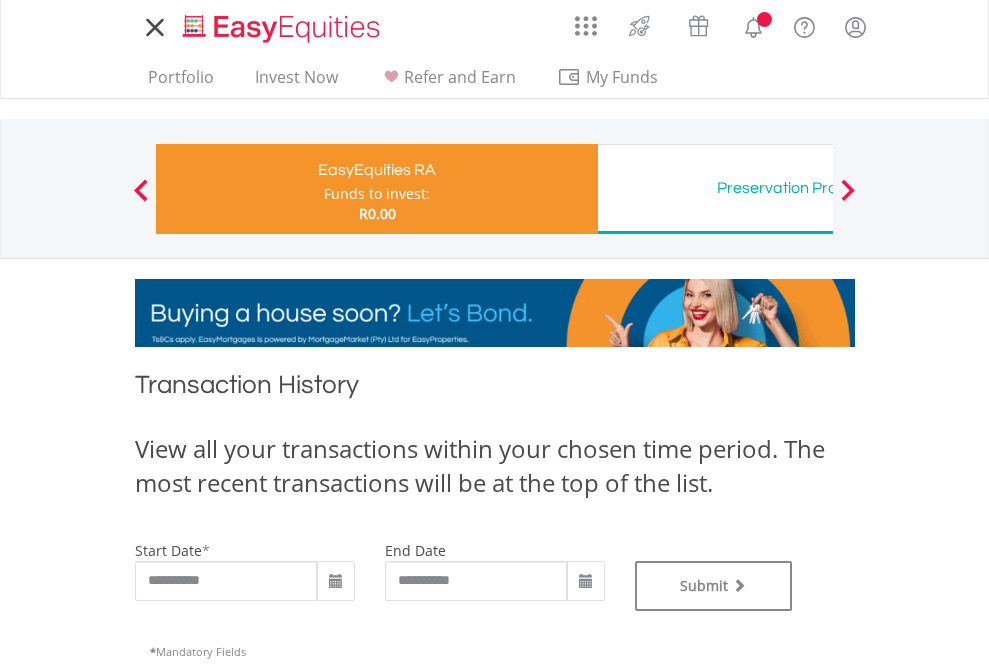 type on "**********" 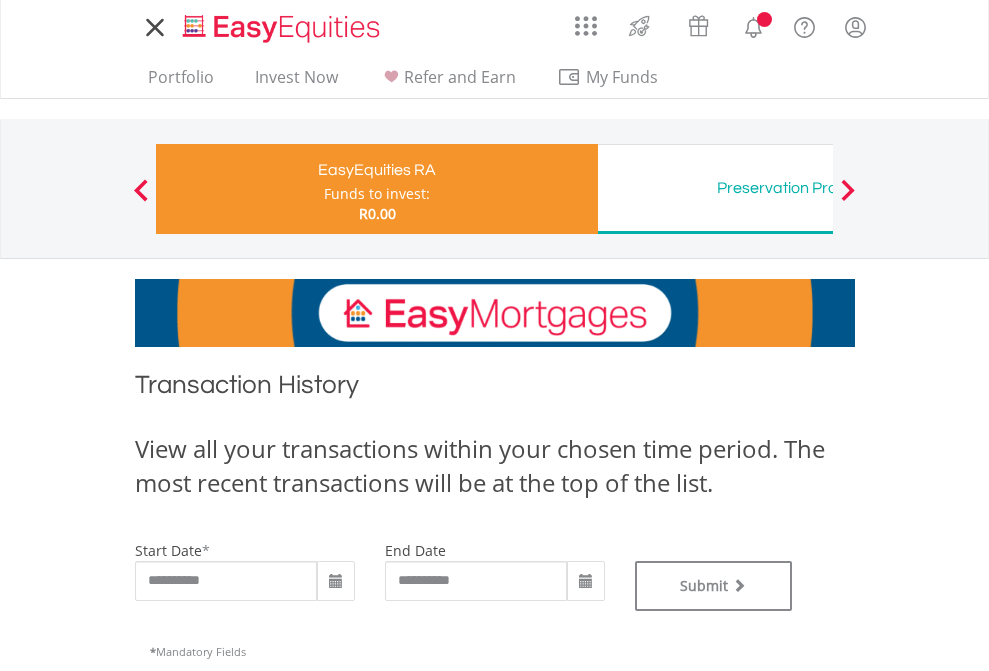 type on "**********" 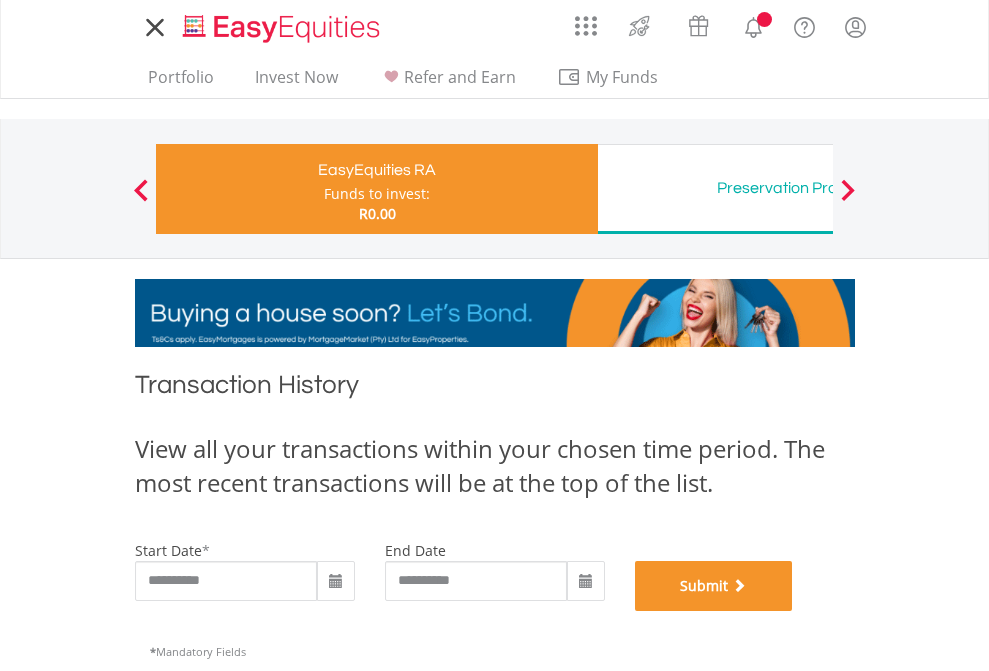click on "Submit" at bounding box center (714, 586) 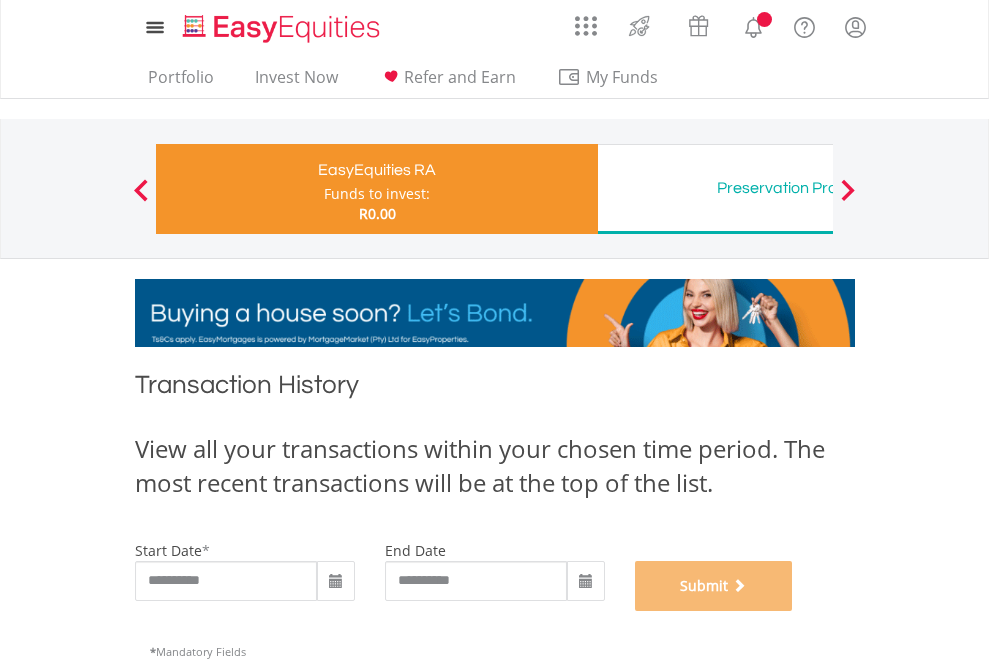 scroll, scrollTop: 811, scrollLeft: 0, axis: vertical 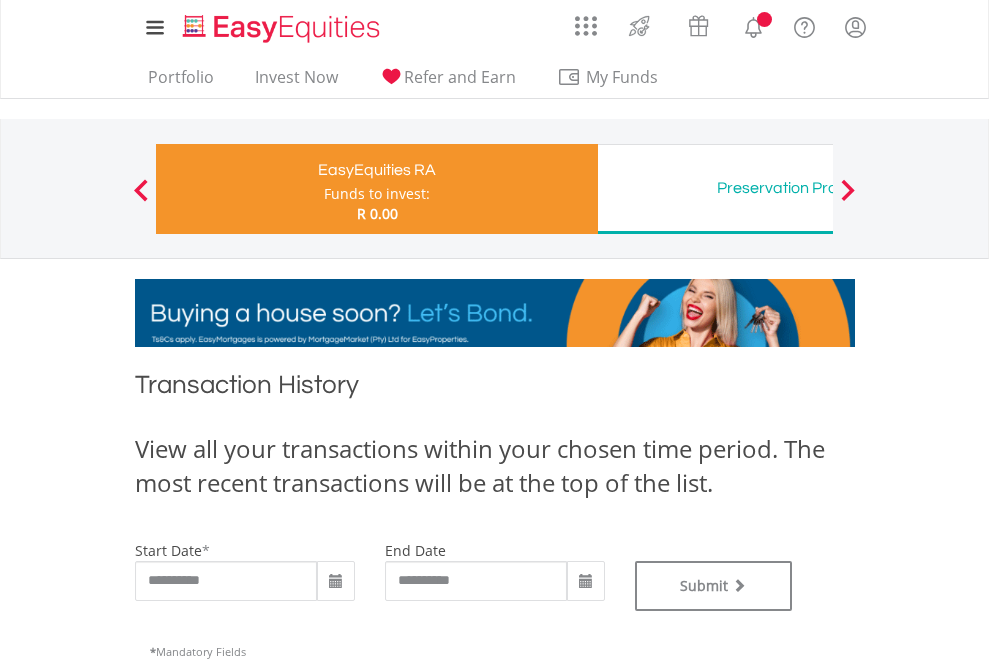 click on "Preservation Provident Fund" at bounding box center [818, 188] 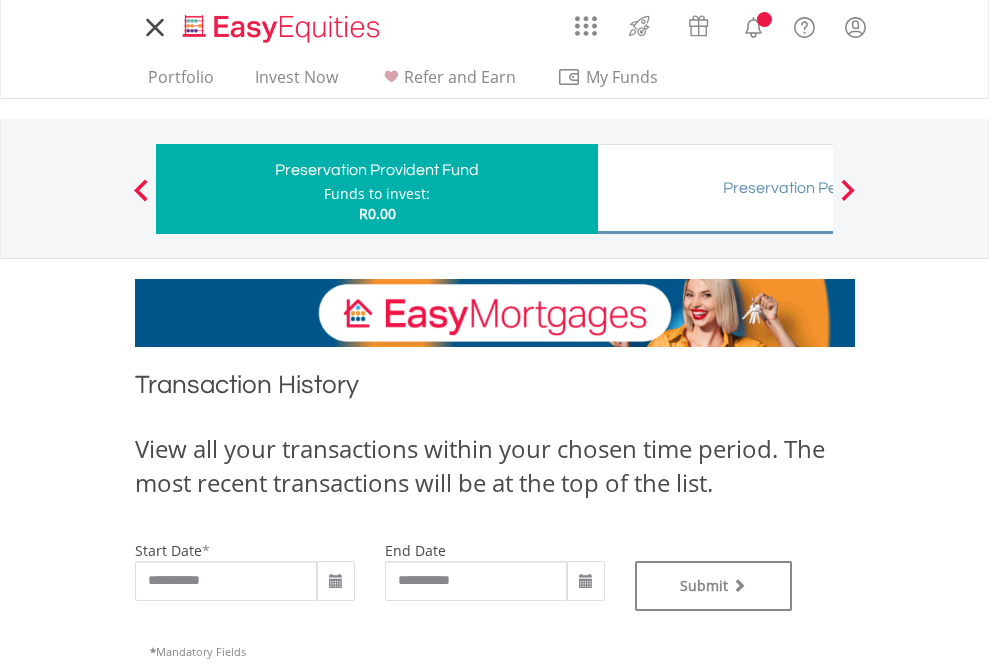 scroll, scrollTop: 0, scrollLeft: 0, axis: both 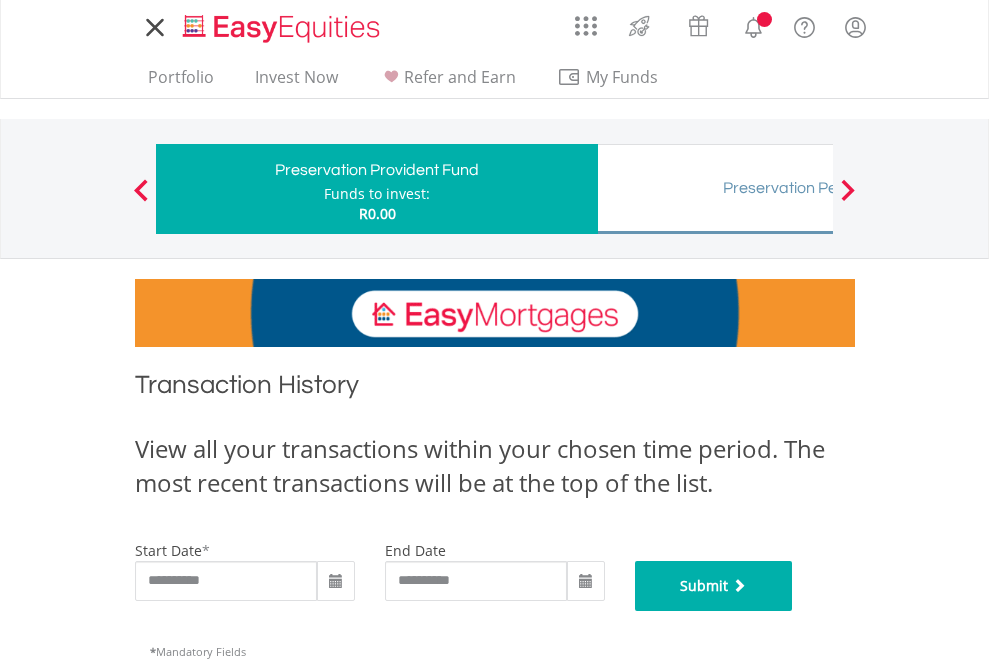 click on "Submit" at bounding box center [714, 586] 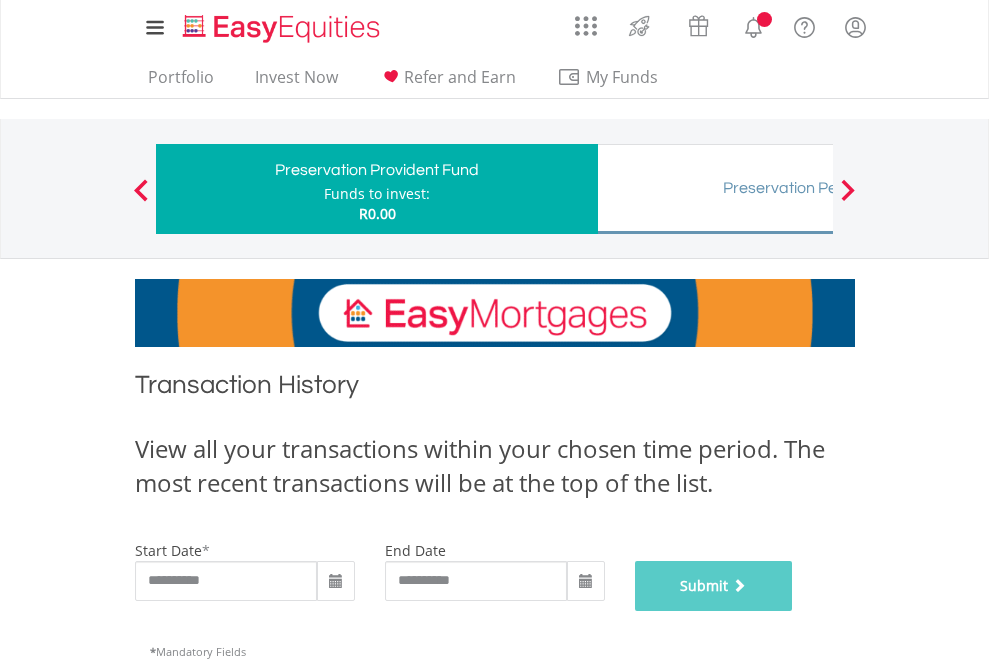 scroll, scrollTop: 811, scrollLeft: 0, axis: vertical 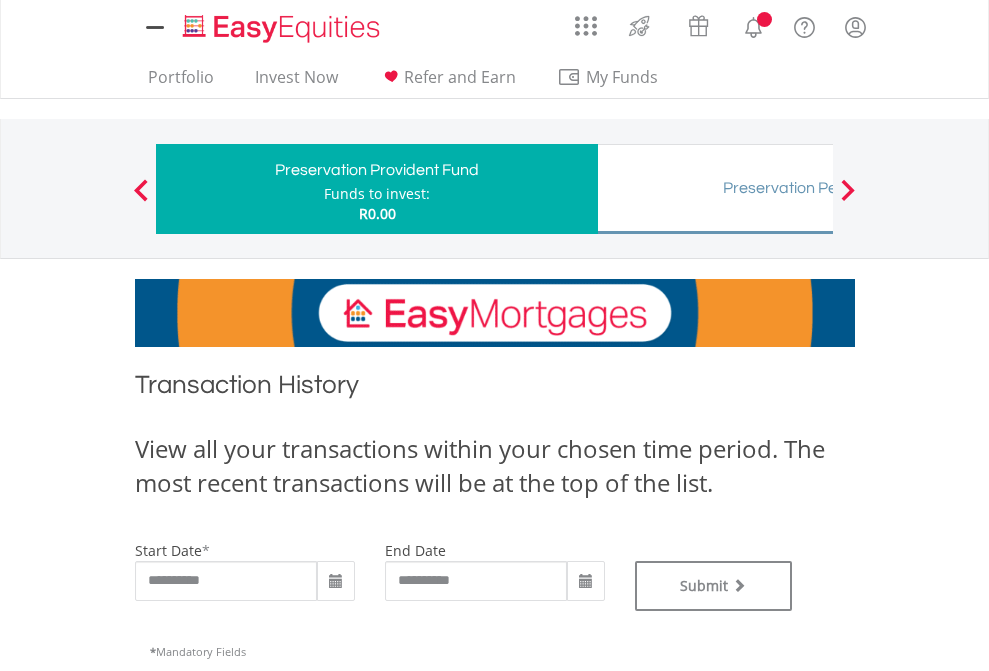 click on "Preservation Pension Fund" at bounding box center [818, 188] 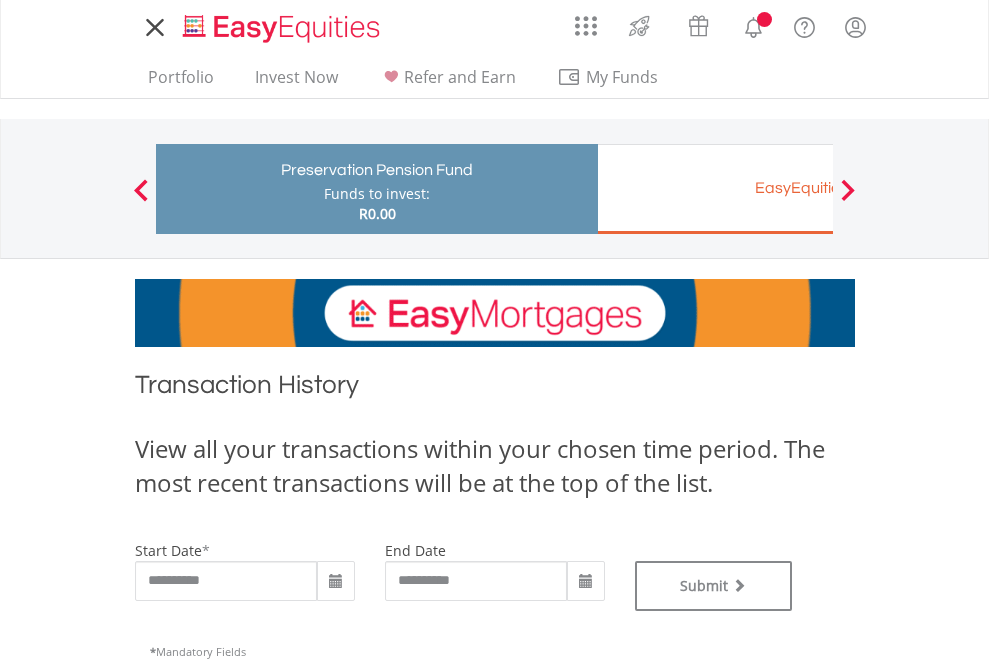 scroll, scrollTop: 0, scrollLeft: 0, axis: both 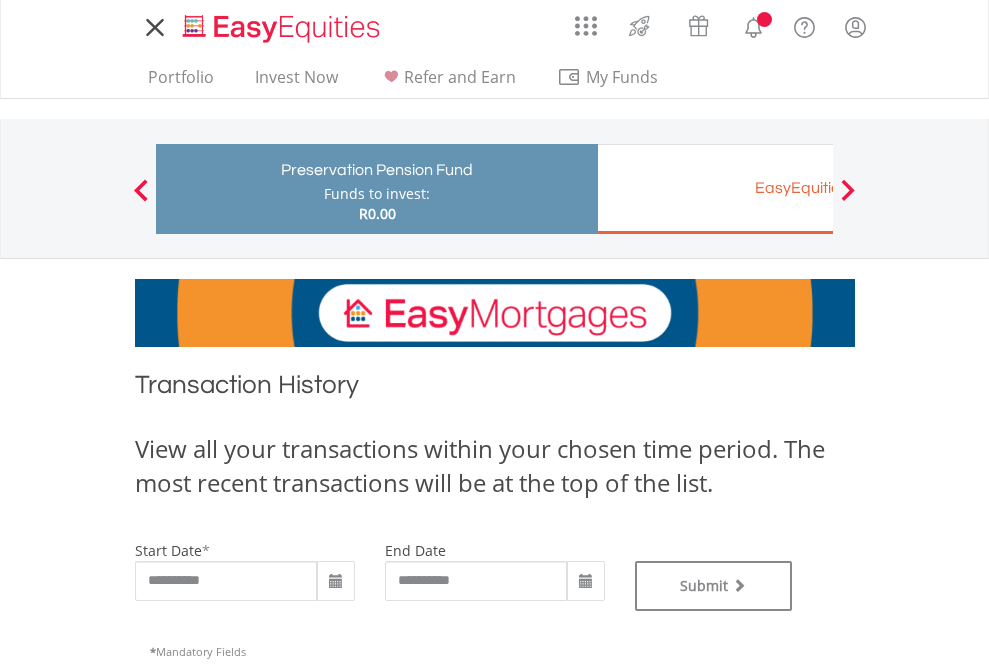 type on "**********" 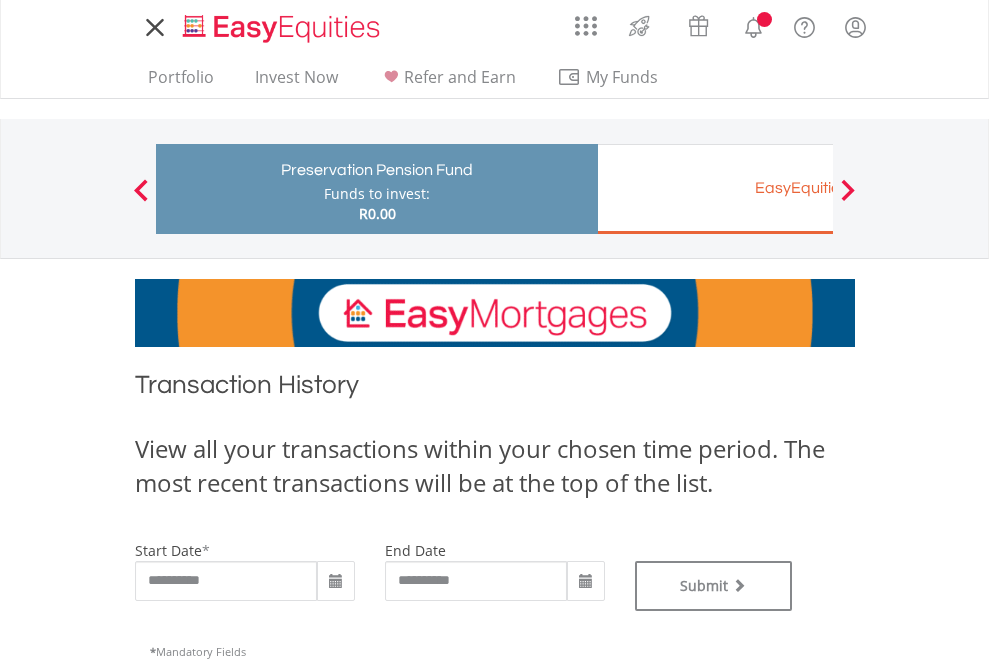 type on "**********" 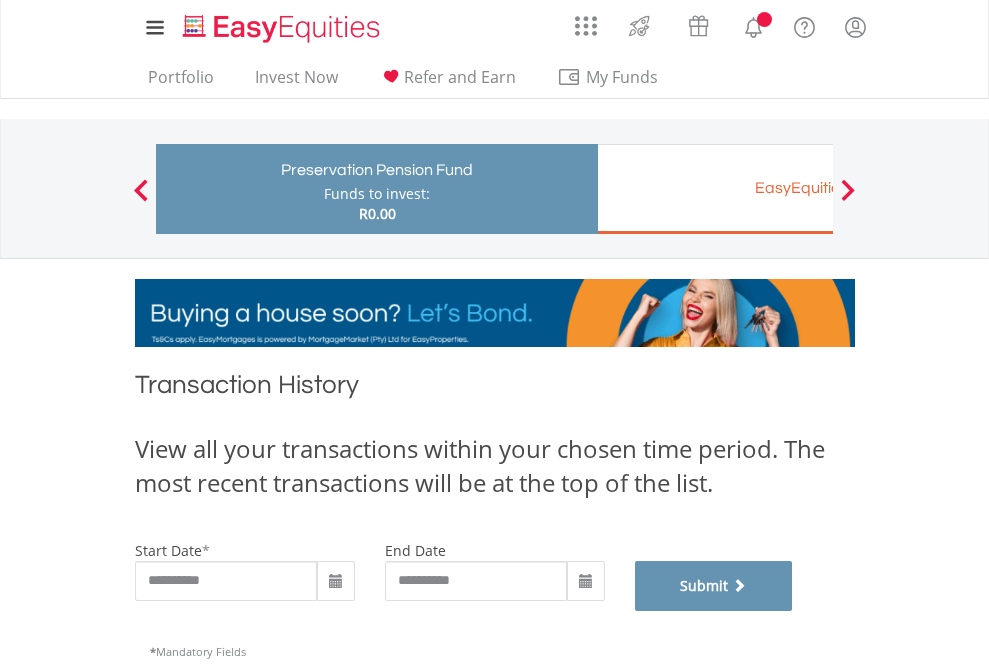 click on "Submit" at bounding box center (714, 586) 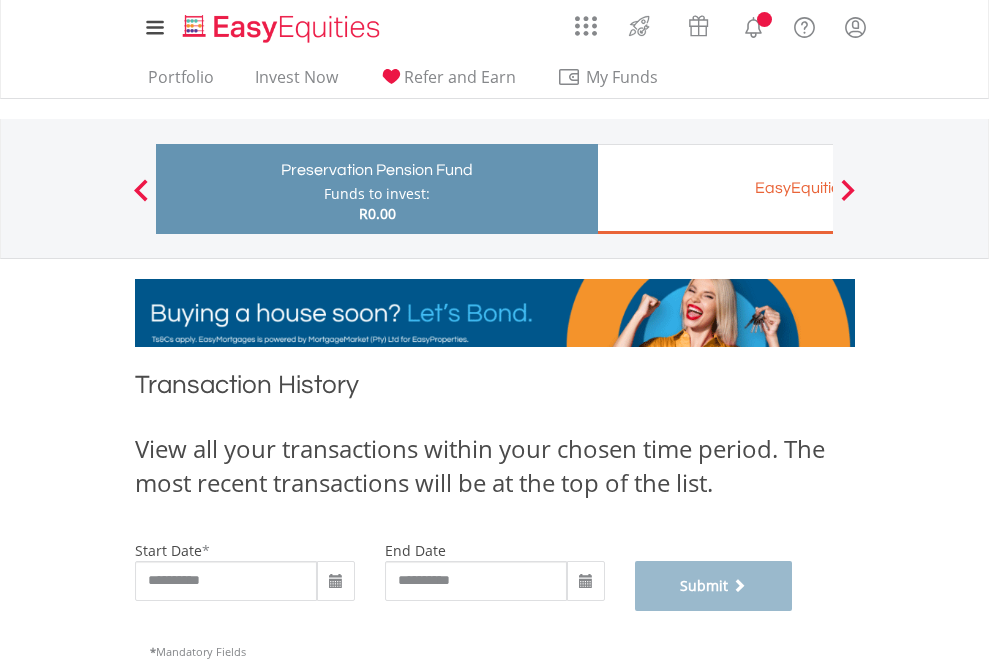 scroll, scrollTop: 811, scrollLeft: 0, axis: vertical 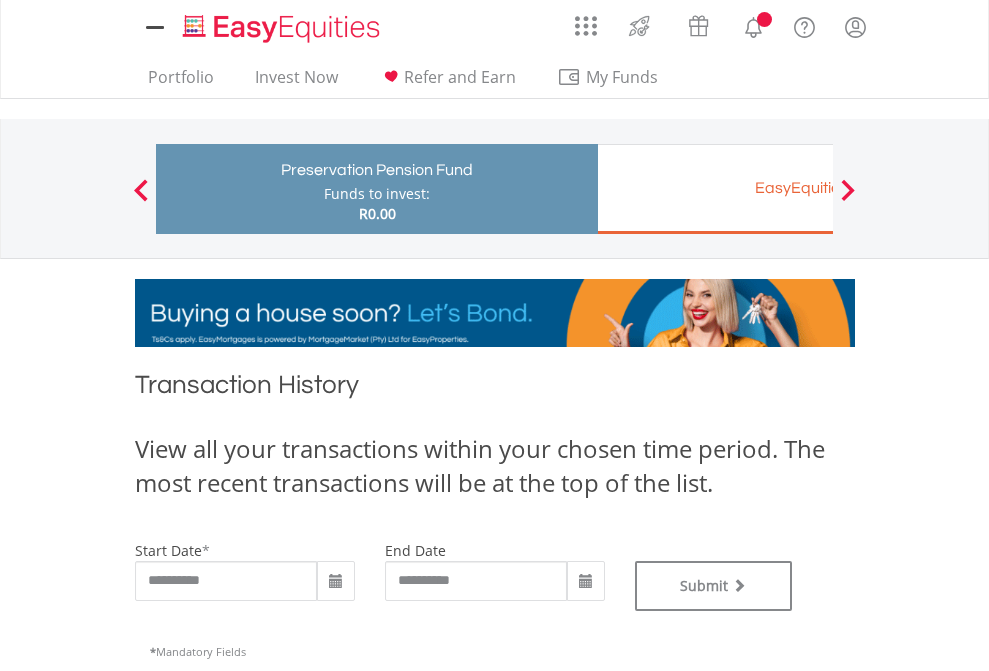 click on "EasyEquities EUR" at bounding box center [818, 188] 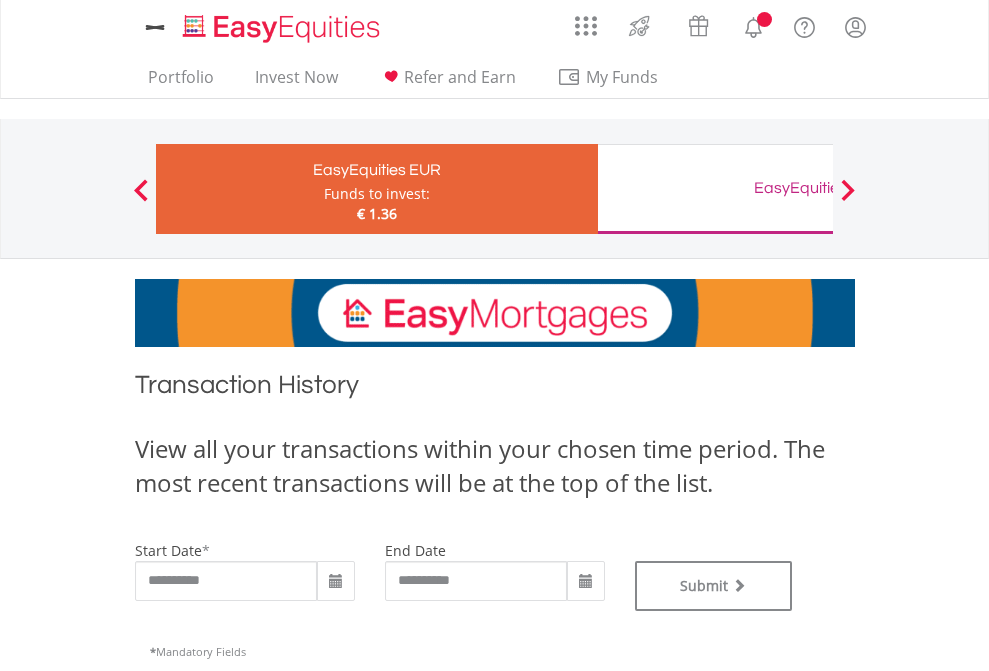 scroll, scrollTop: 0, scrollLeft: 0, axis: both 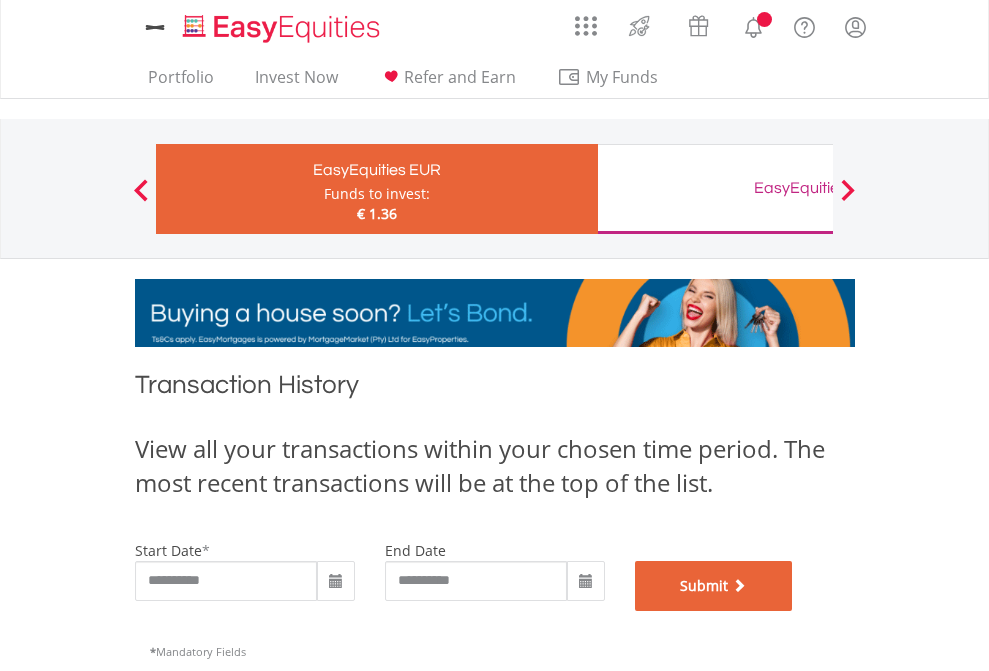 click on "Submit" at bounding box center [714, 586] 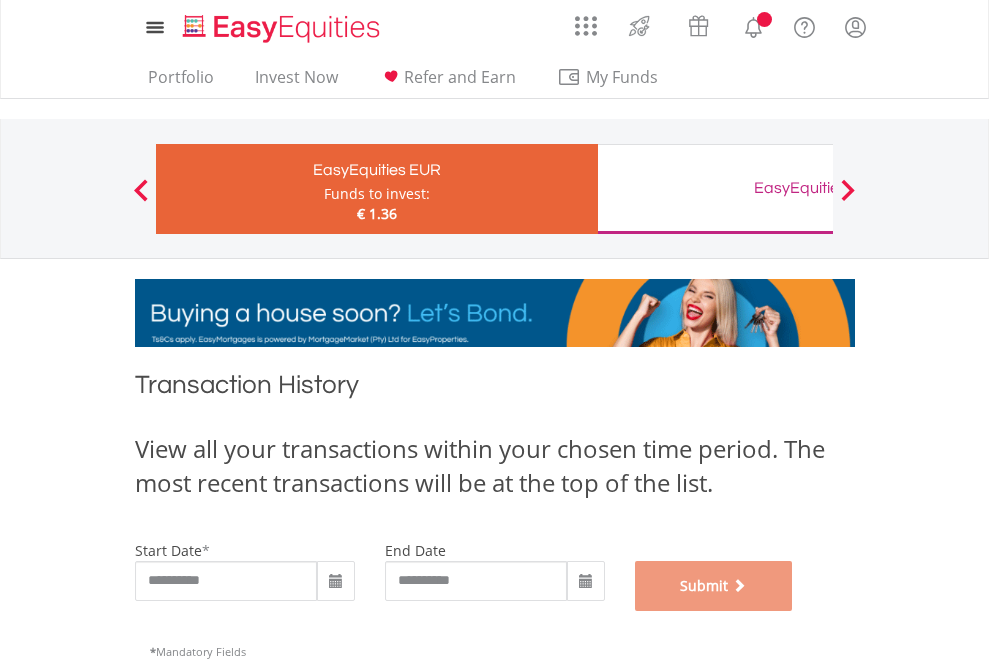 scroll, scrollTop: 811, scrollLeft: 0, axis: vertical 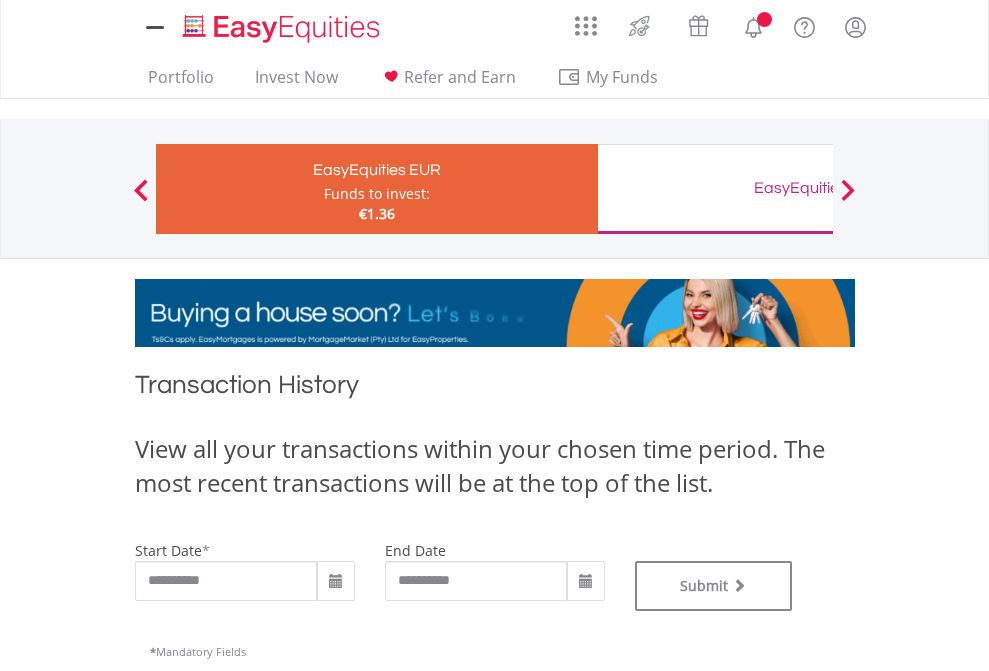 click on "EasyEquities GBP" at bounding box center [818, 188] 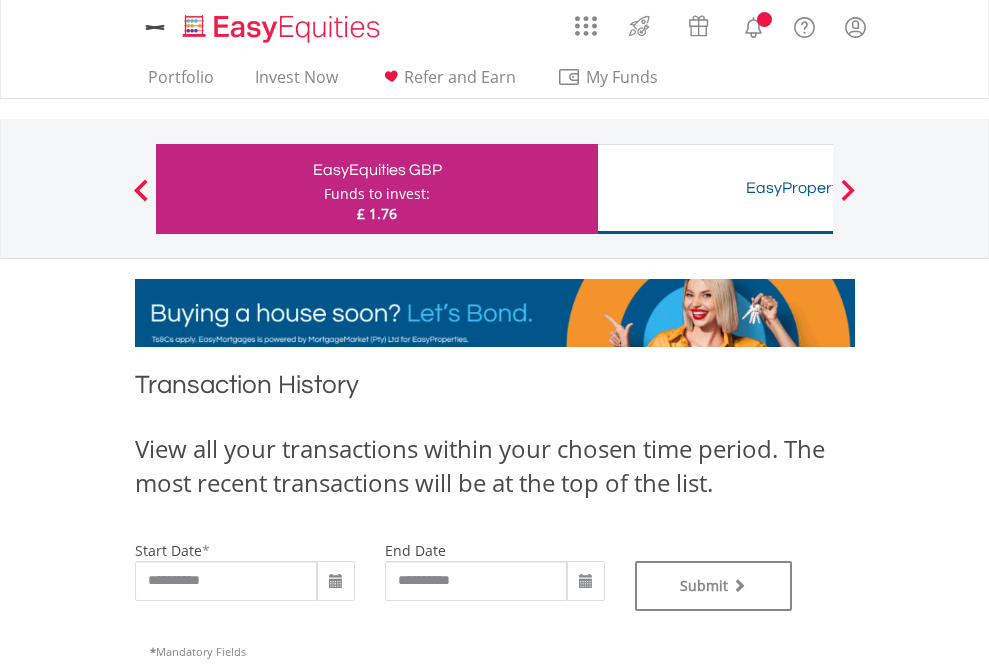 scroll, scrollTop: 0, scrollLeft: 0, axis: both 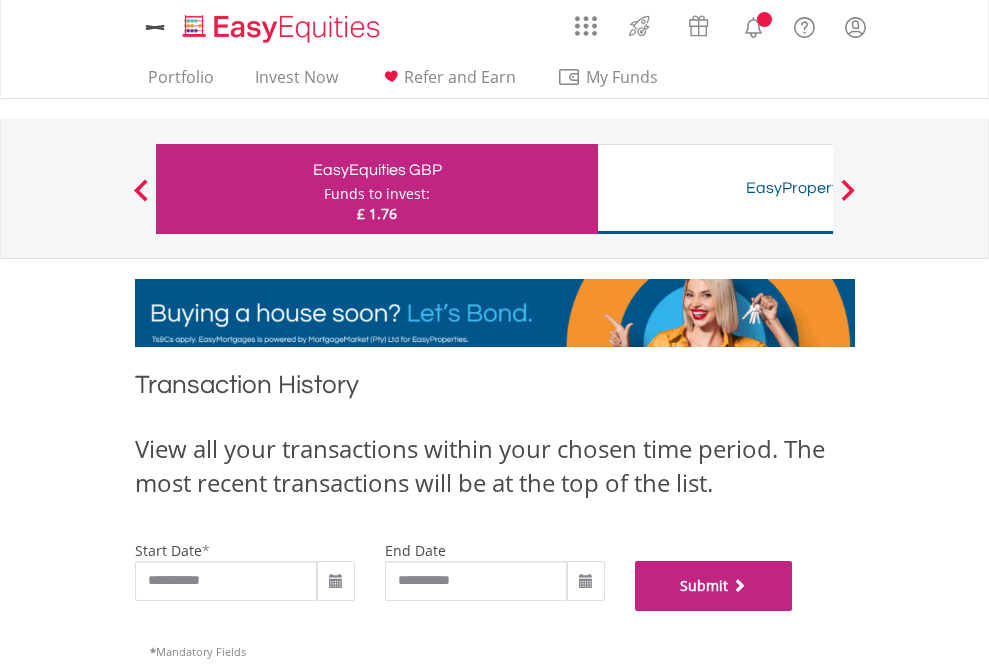 click on "Submit" at bounding box center [714, 586] 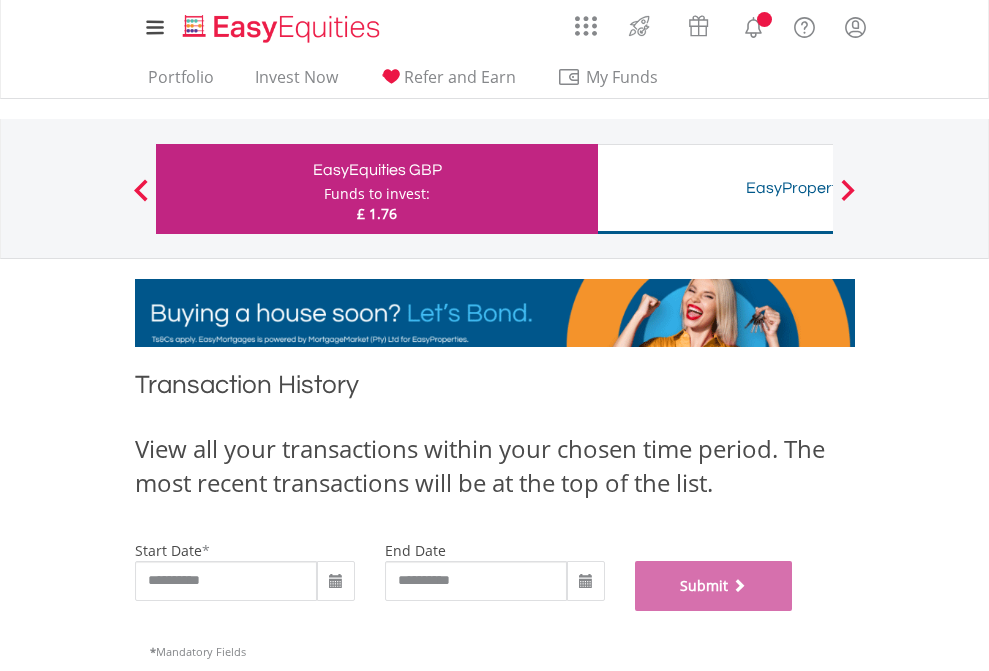 scroll, scrollTop: 811, scrollLeft: 0, axis: vertical 